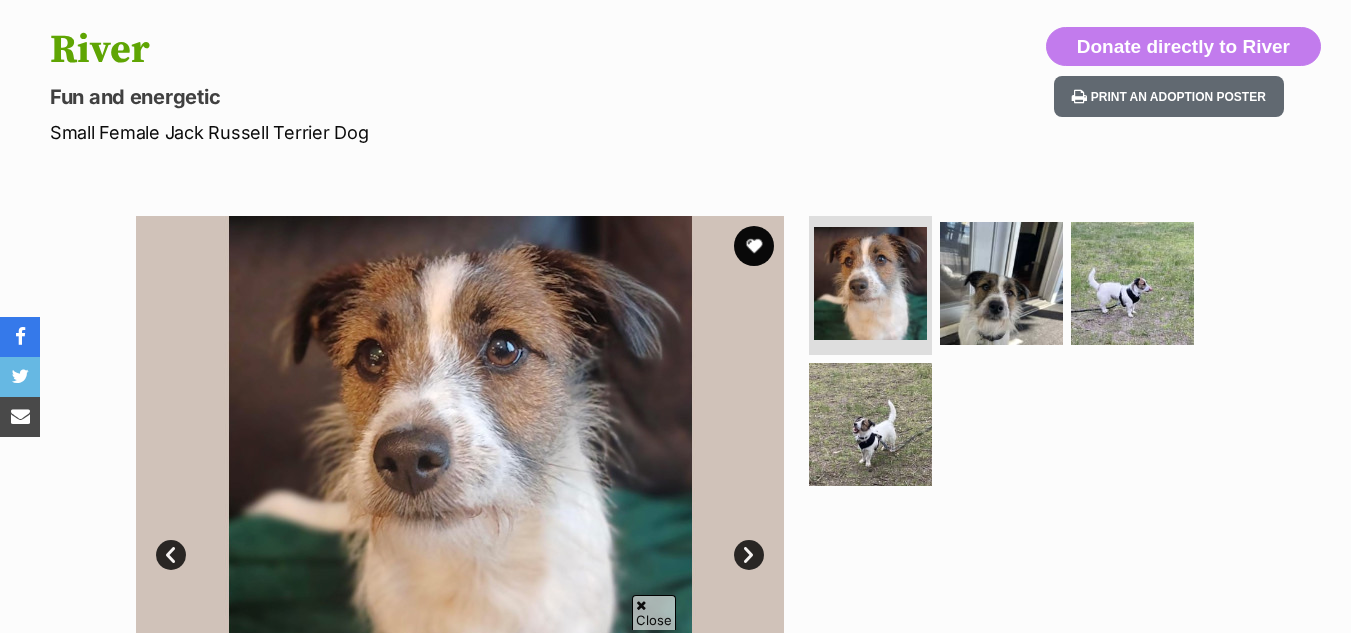 scroll, scrollTop: 200, scrollLeft: 0, axis: vertical 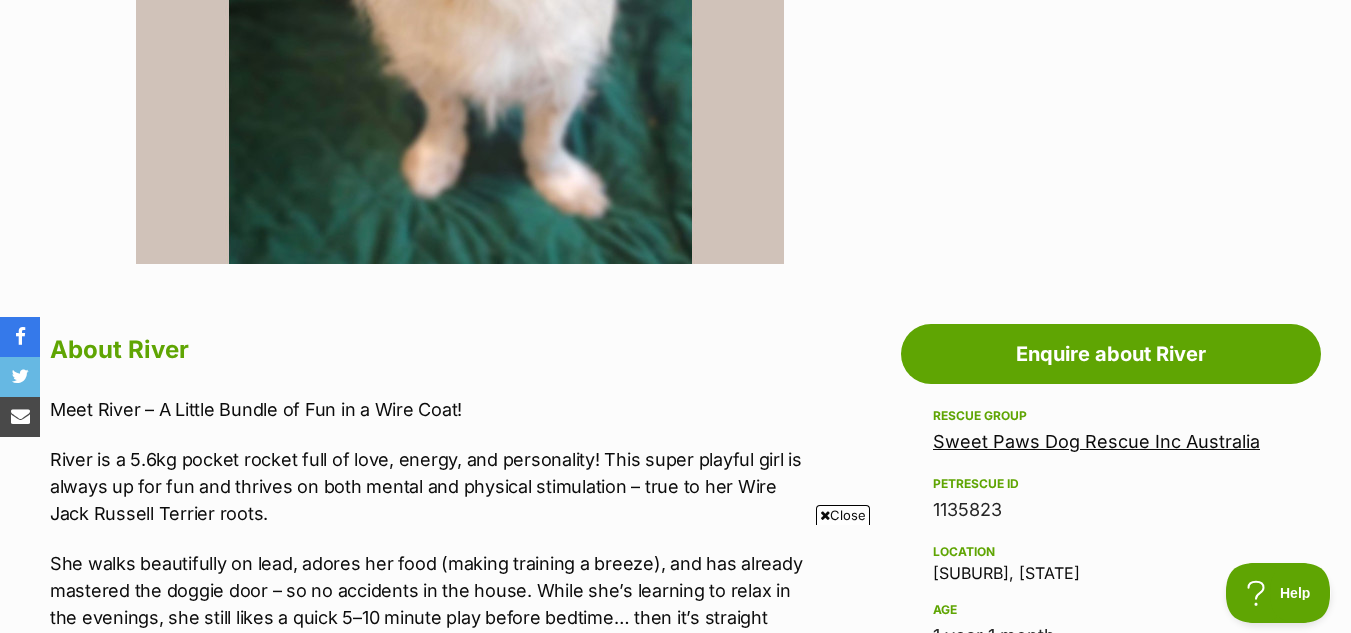 click on "Close" at bounding box center [843, 515] 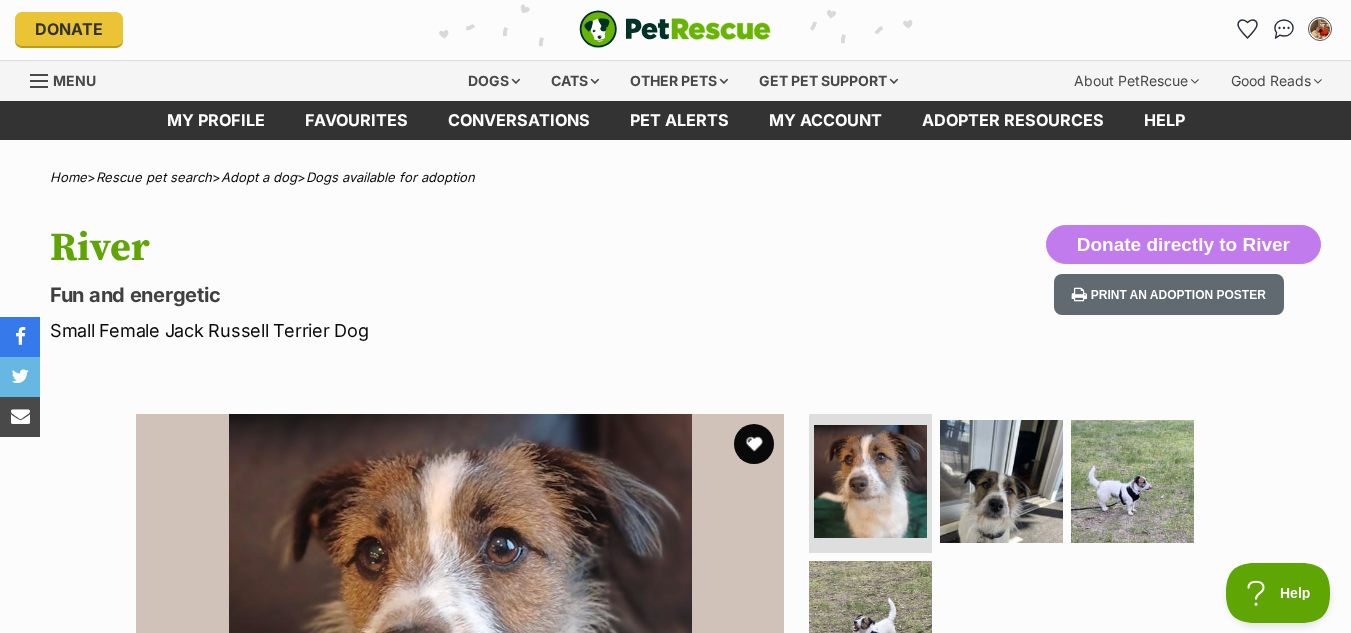 scroll, scrollTop: 0, scrollLeft: 0, axis: both 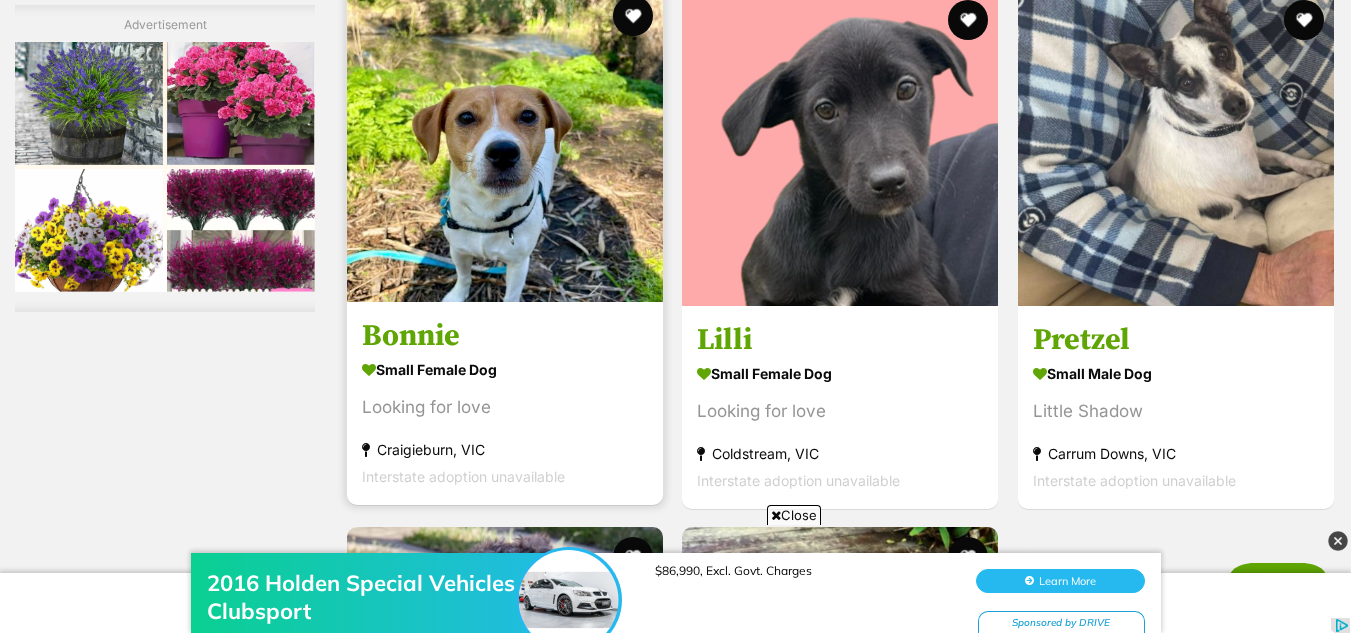 click at bounding box center [505, 144] 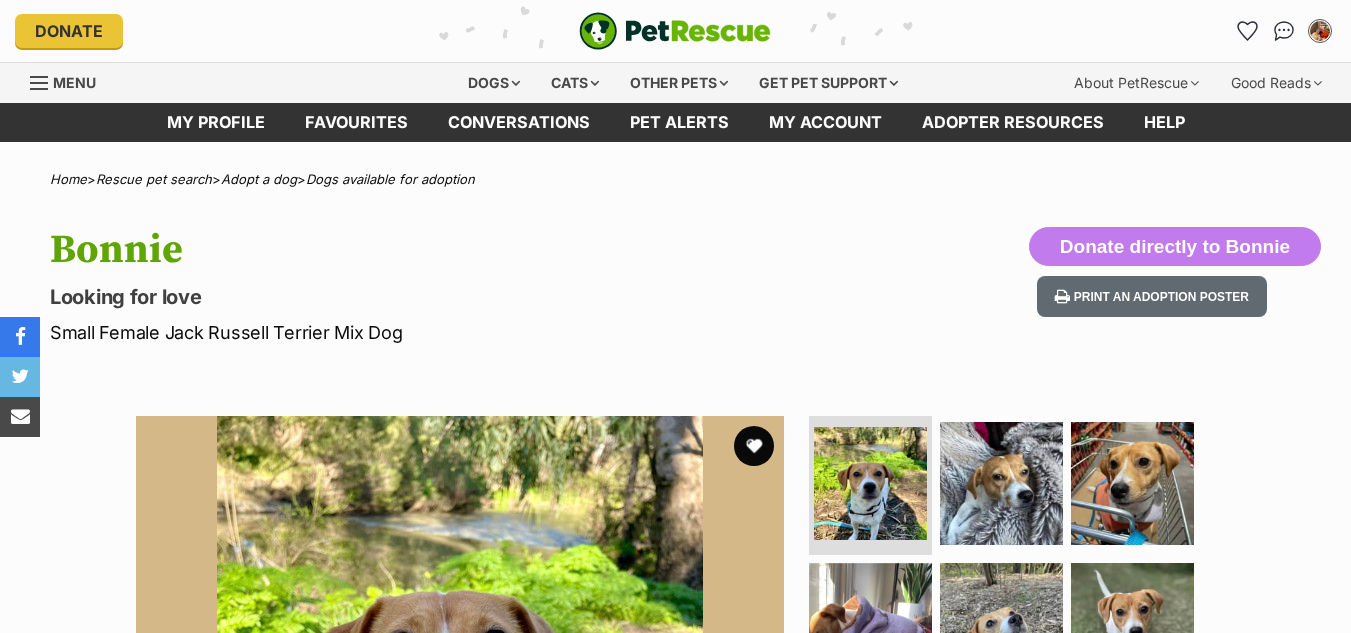 scroll, scrollTop: 0, scrollLeft: 0, axis: both 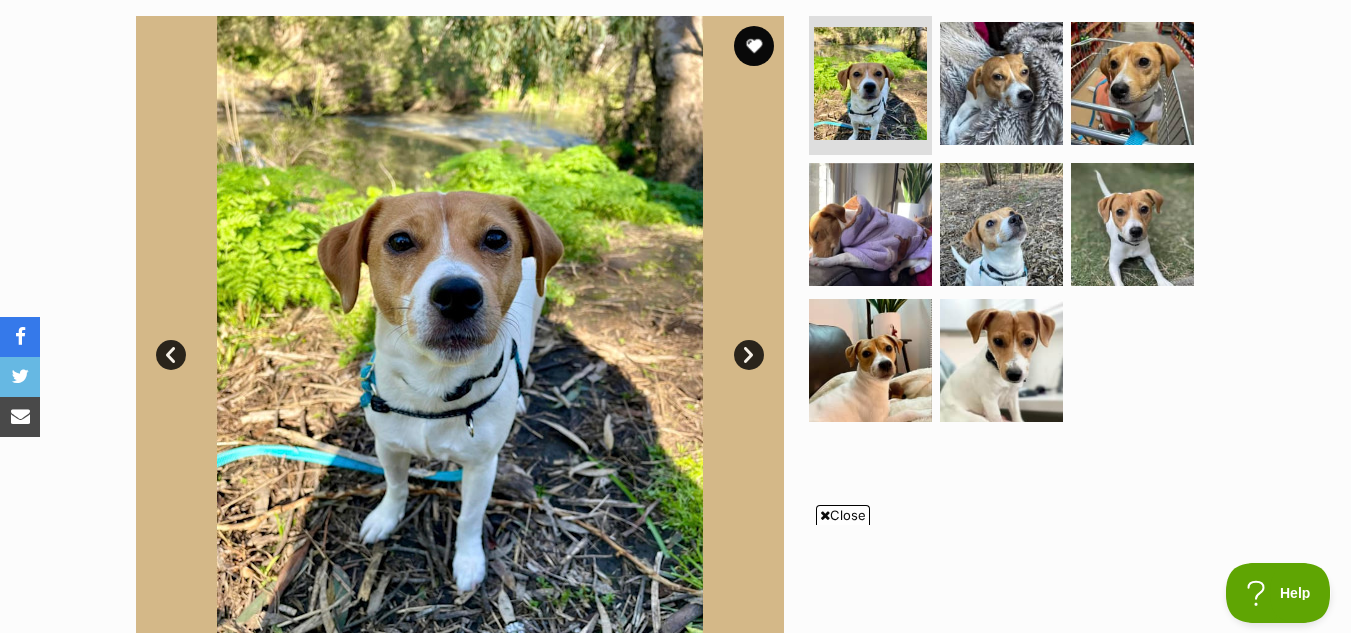 click on "Next" at bounding box center [749, 355] 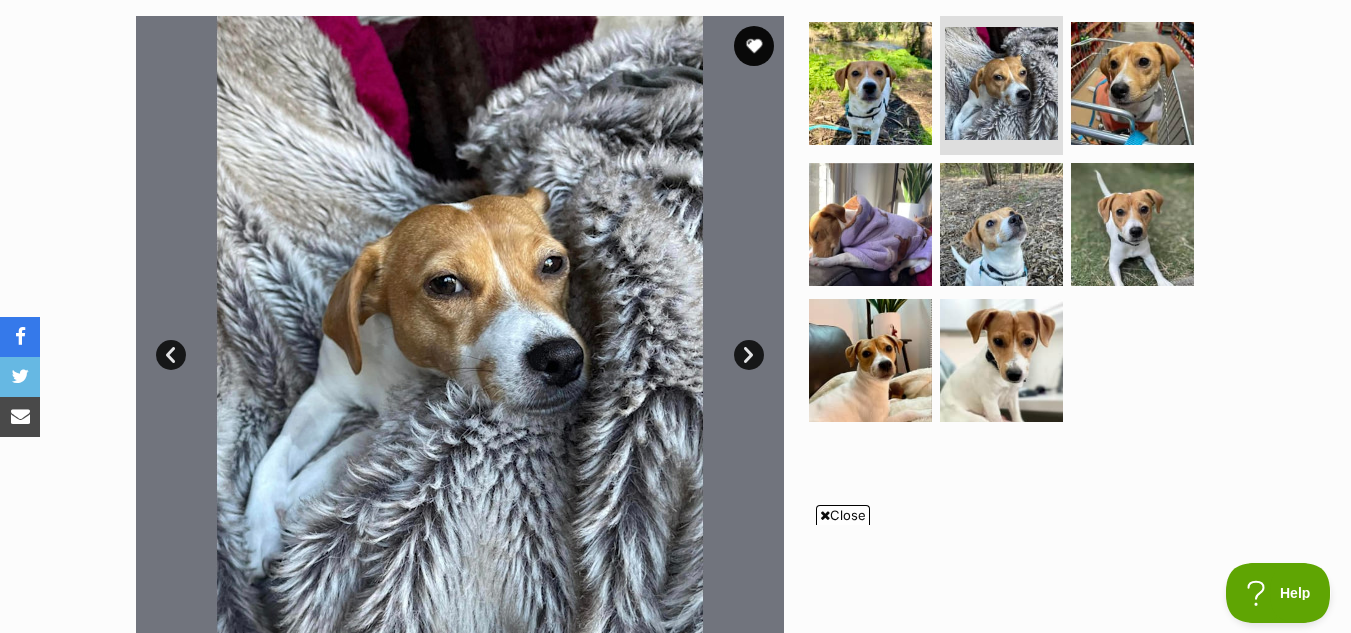 click on "Next" at bounding box center (749, 355) 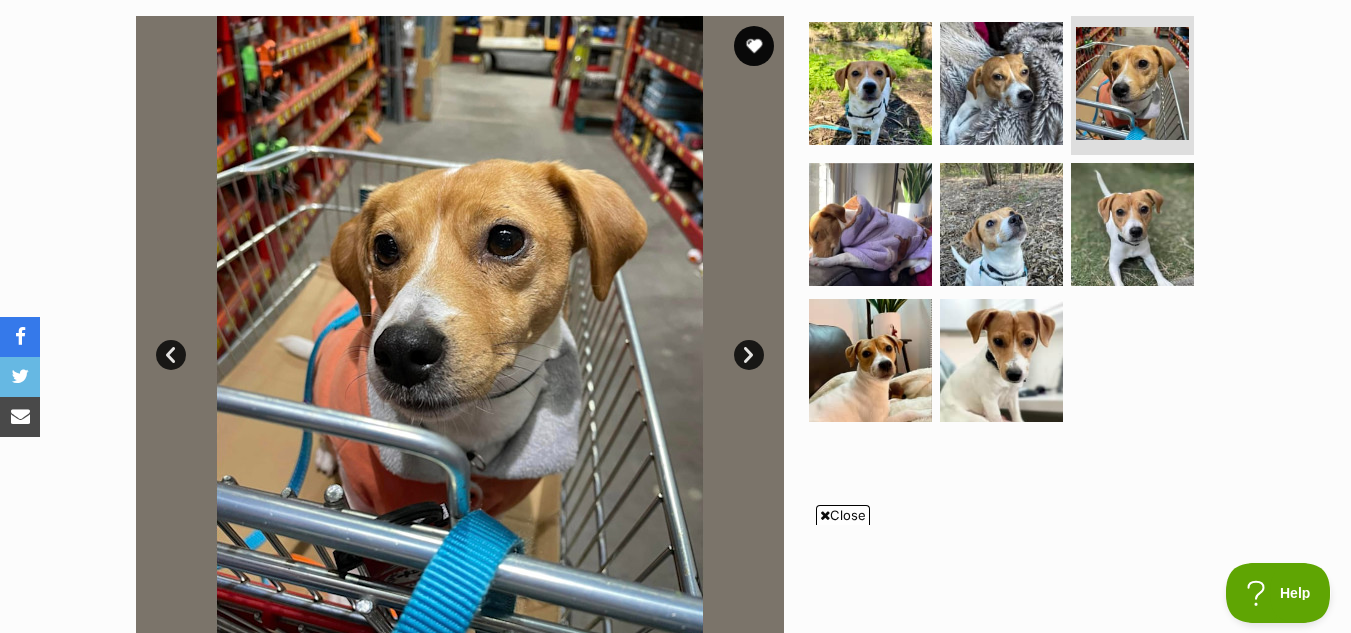 click on "Next" at bounding box center (749, 355) 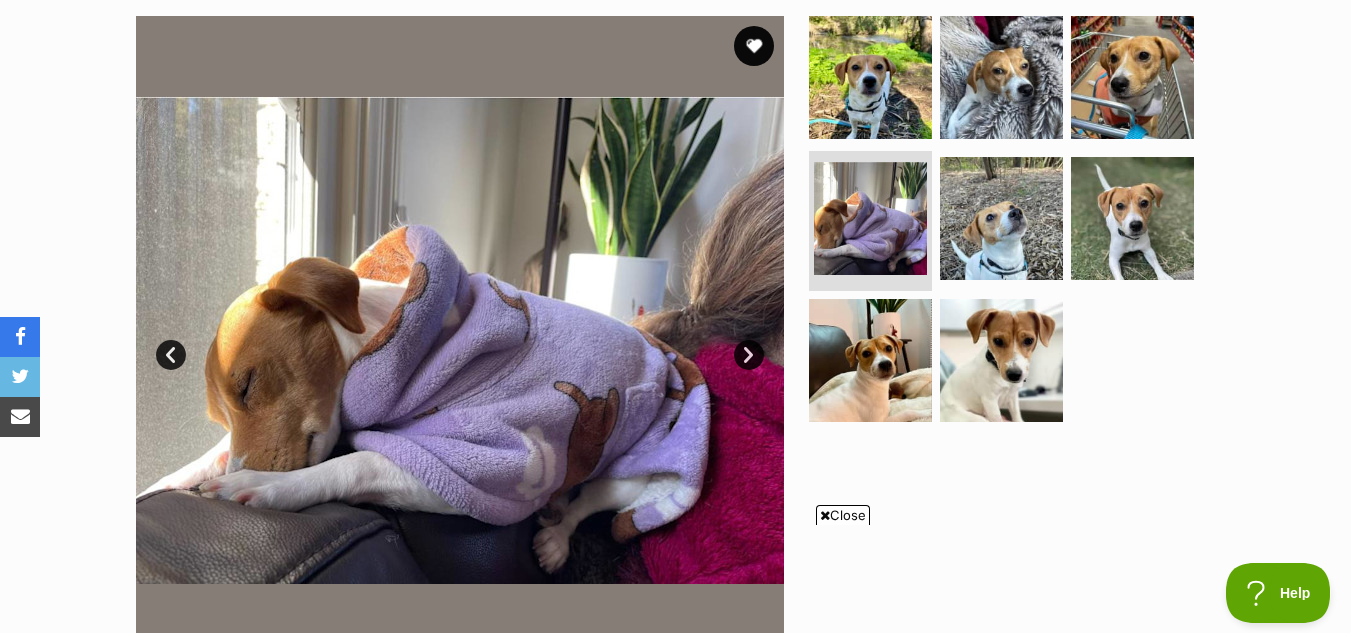 click on "Next" at bounding box center (749, 355) 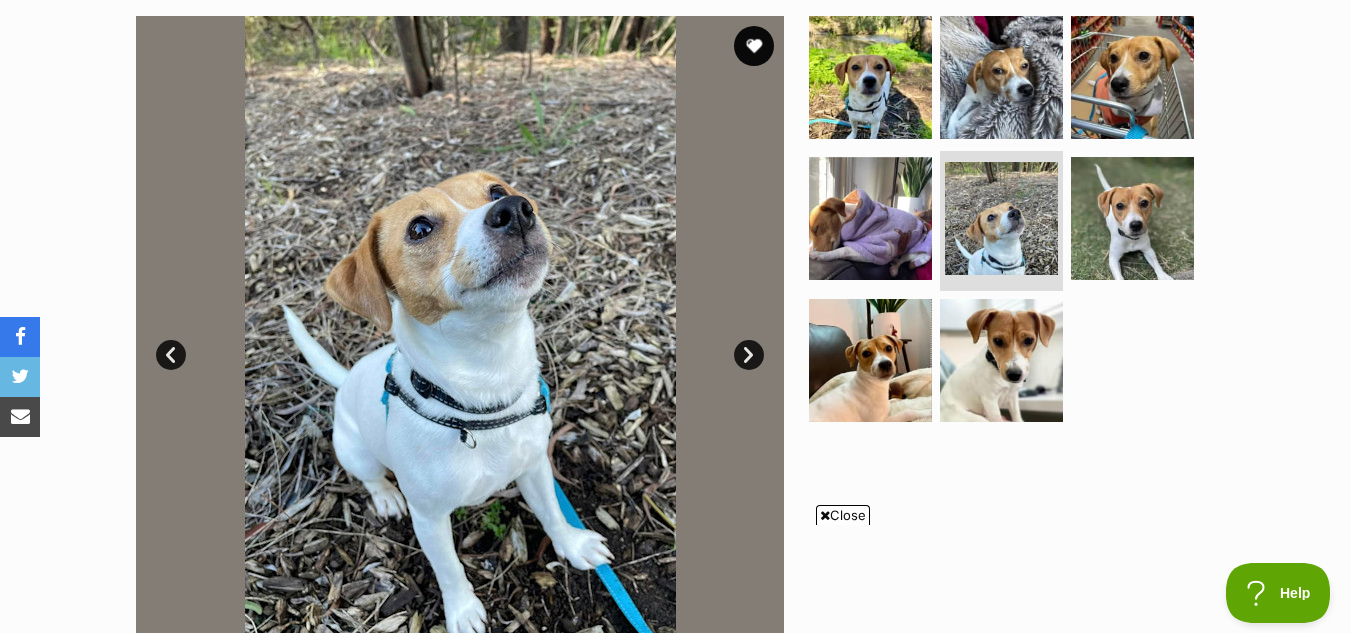 click on "Next" at bounding box center [749, 355] 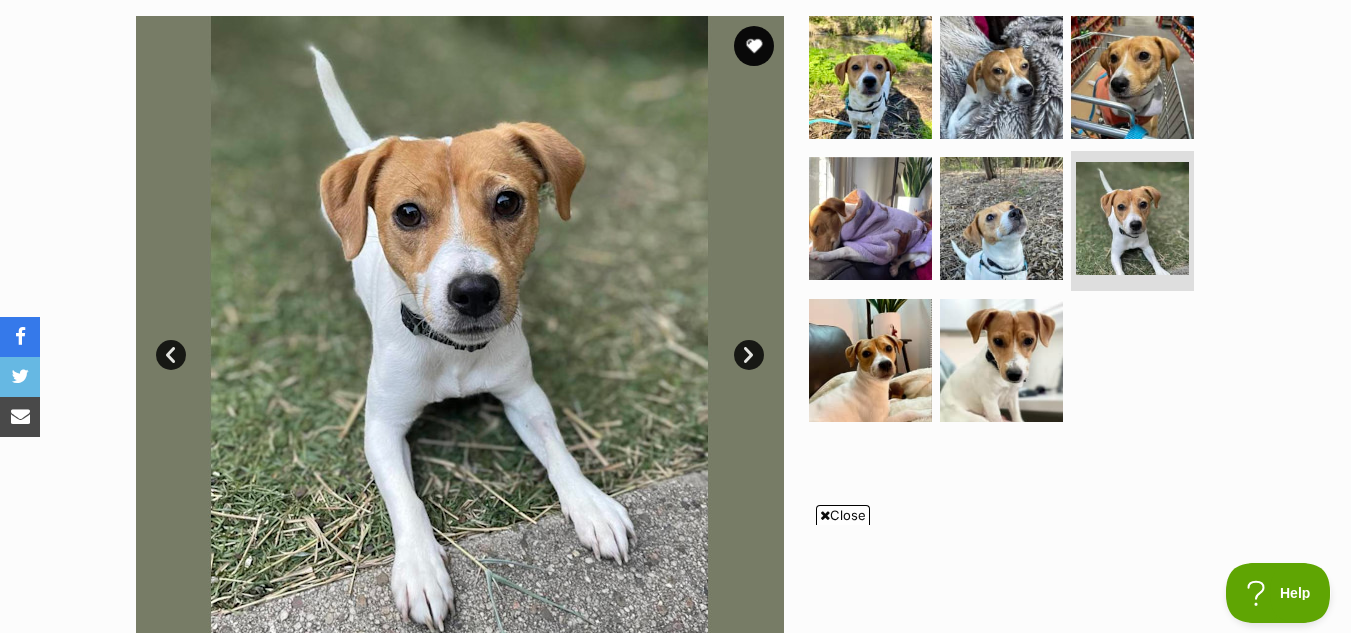 click on "Next" at bounding box center (749, 355) 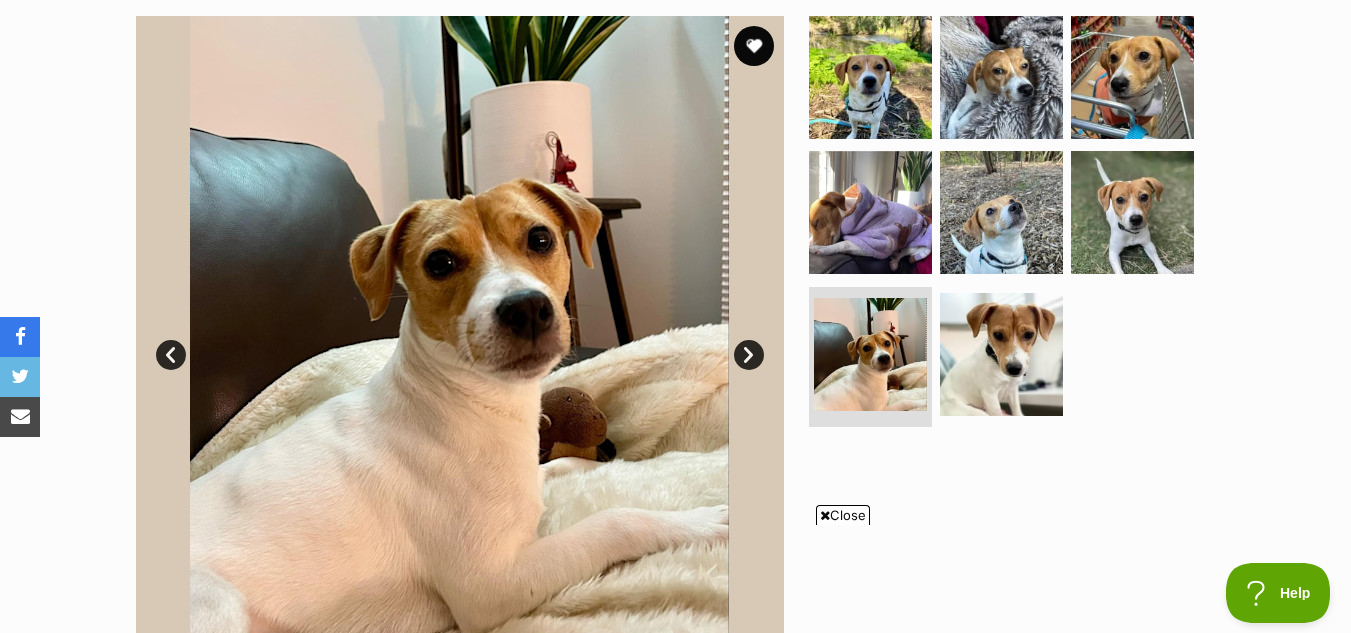 click on "Next" at bounding box center (749, 355) 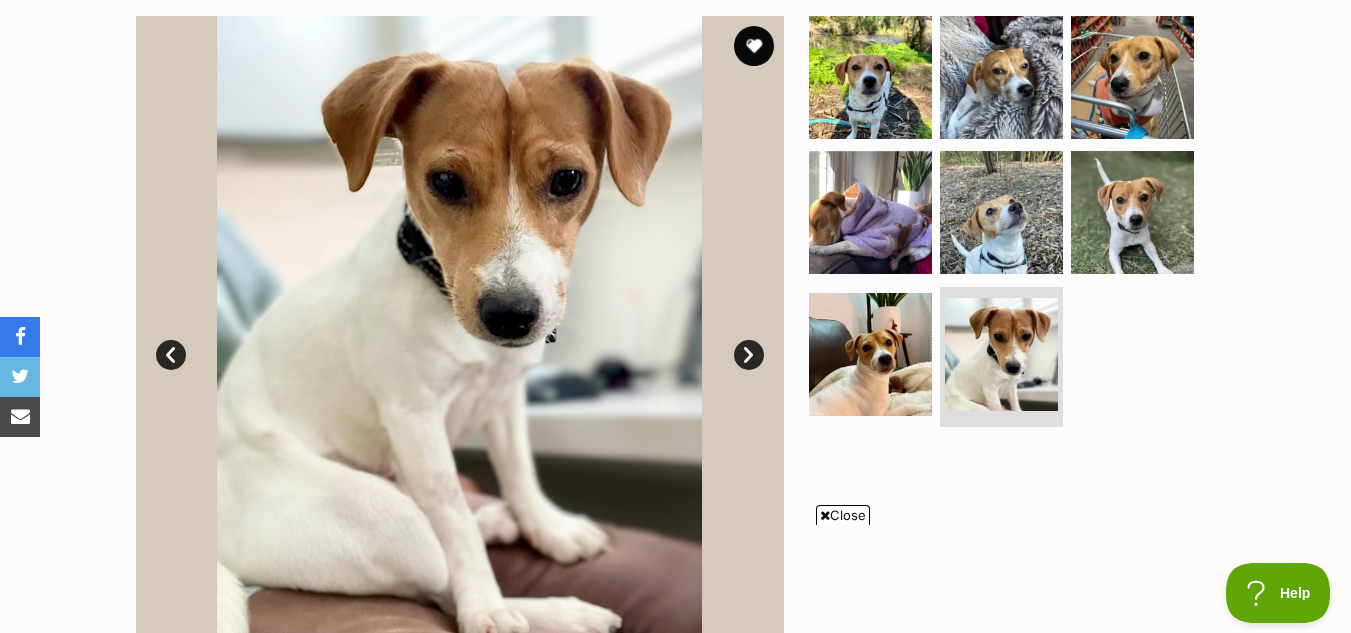 click on "Next" at bounding box center (749, 355) 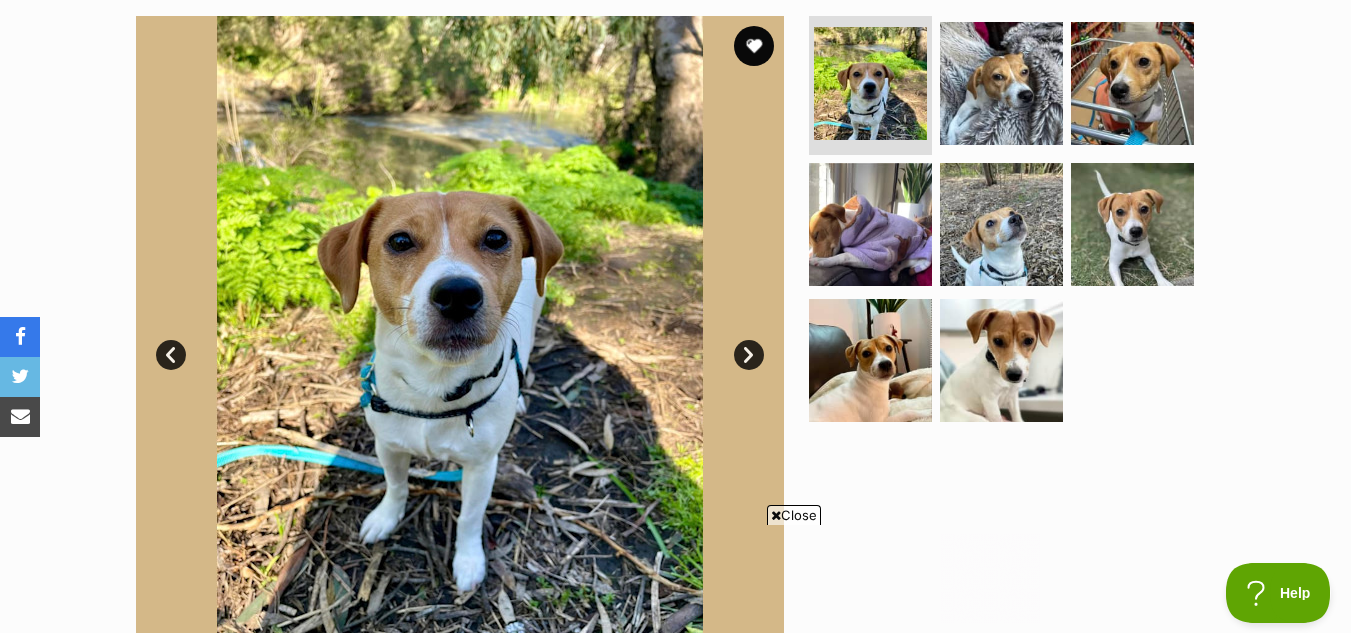 scroll, scrollTop: 0, scrollLeft: 0, axis: both 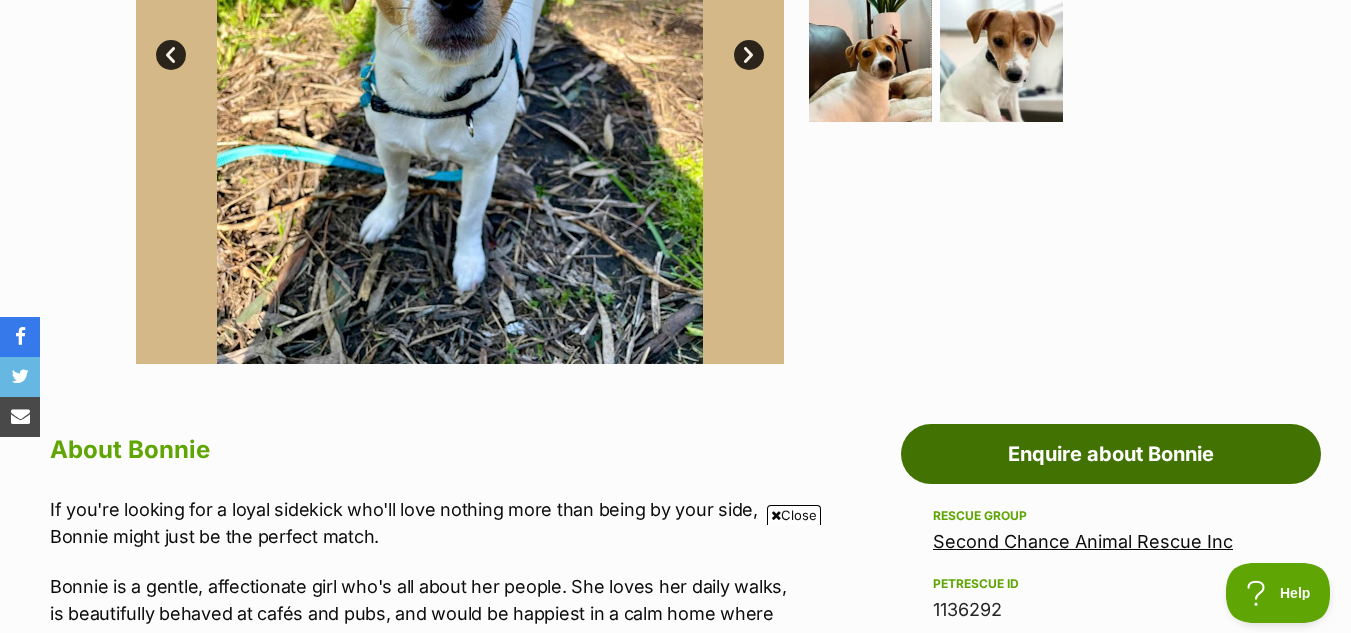 click on "Enquire about Bonnie" at bounding box center (1111, 454) 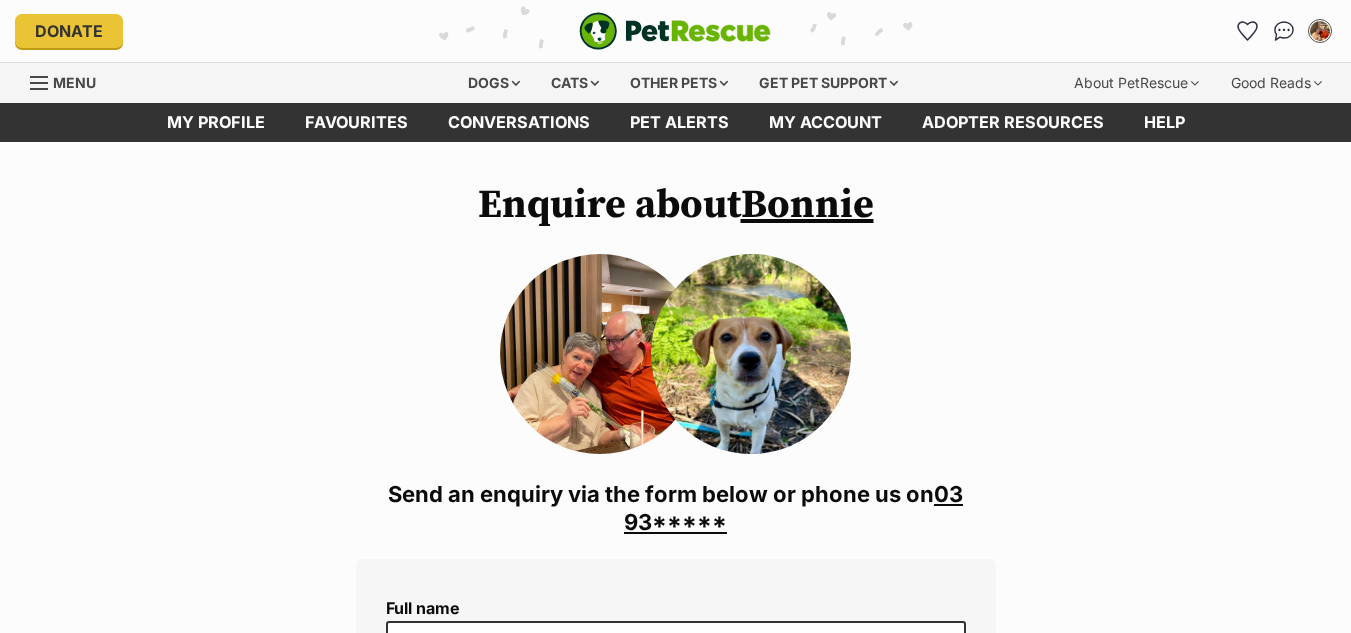 scroll, scrollTop: 0, scrollLeft: 0, axis: both 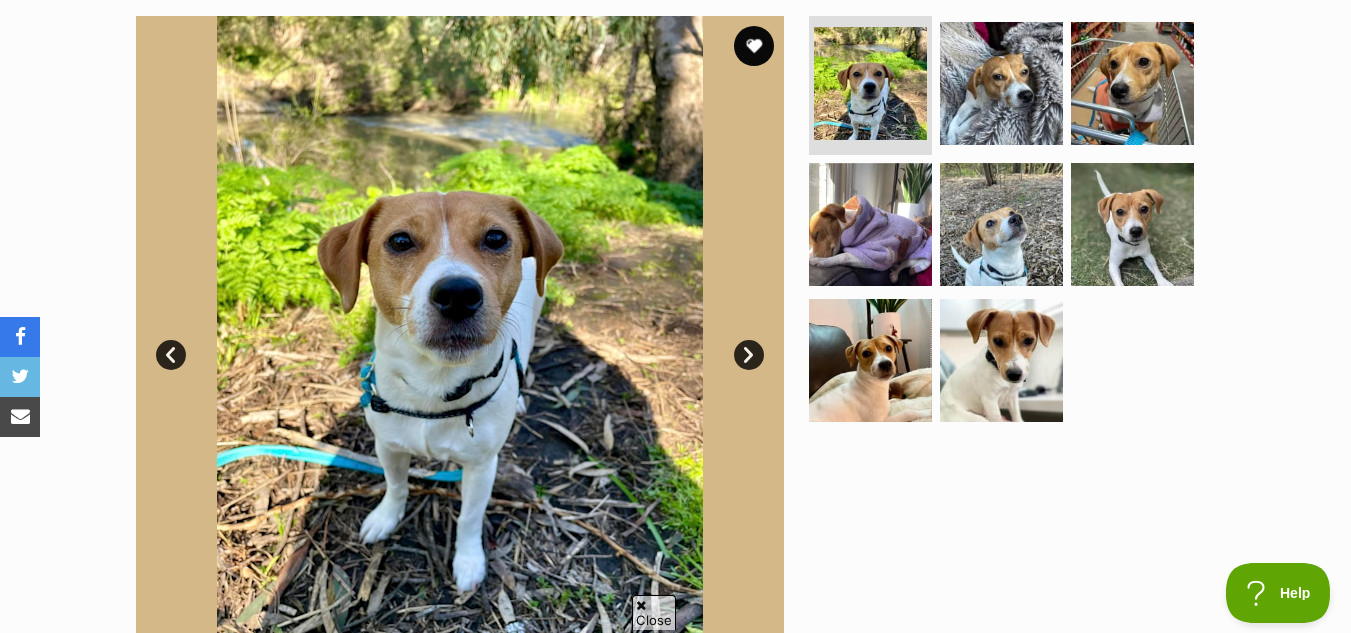 click on "Next" at bounding box center [749, 355] 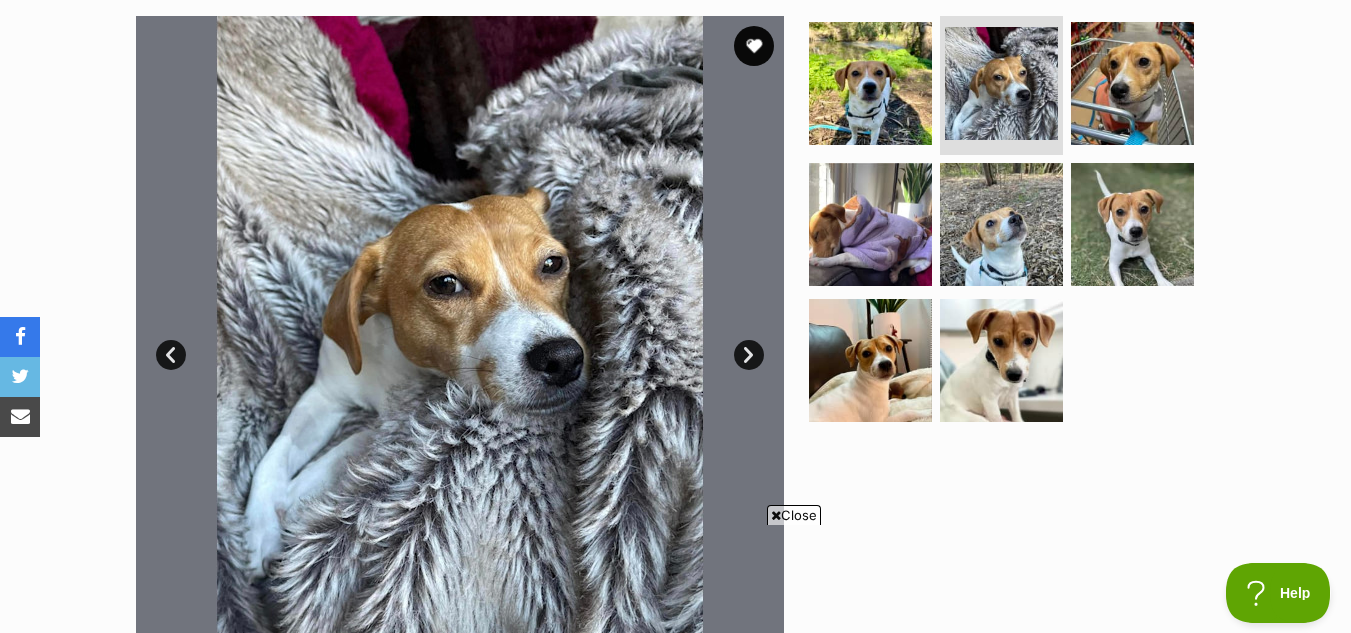 click on "Next" at bounding box center (749, 355) 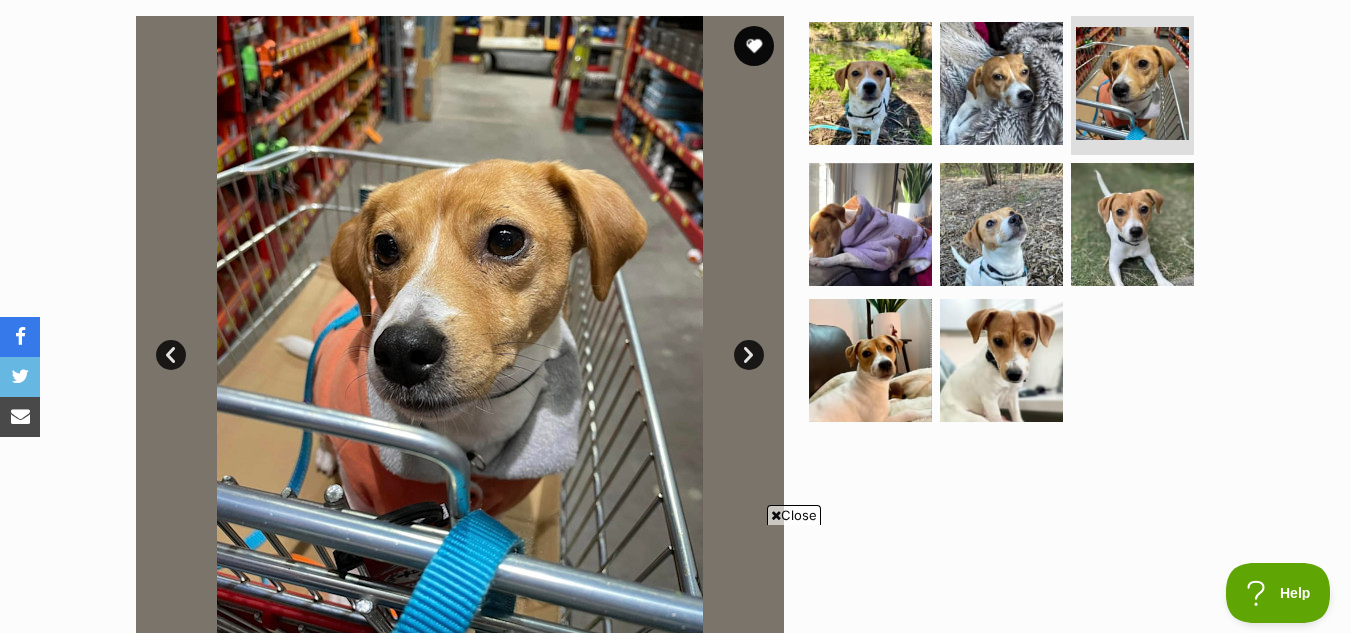 click on "Next" at bounding box center [749, 355] 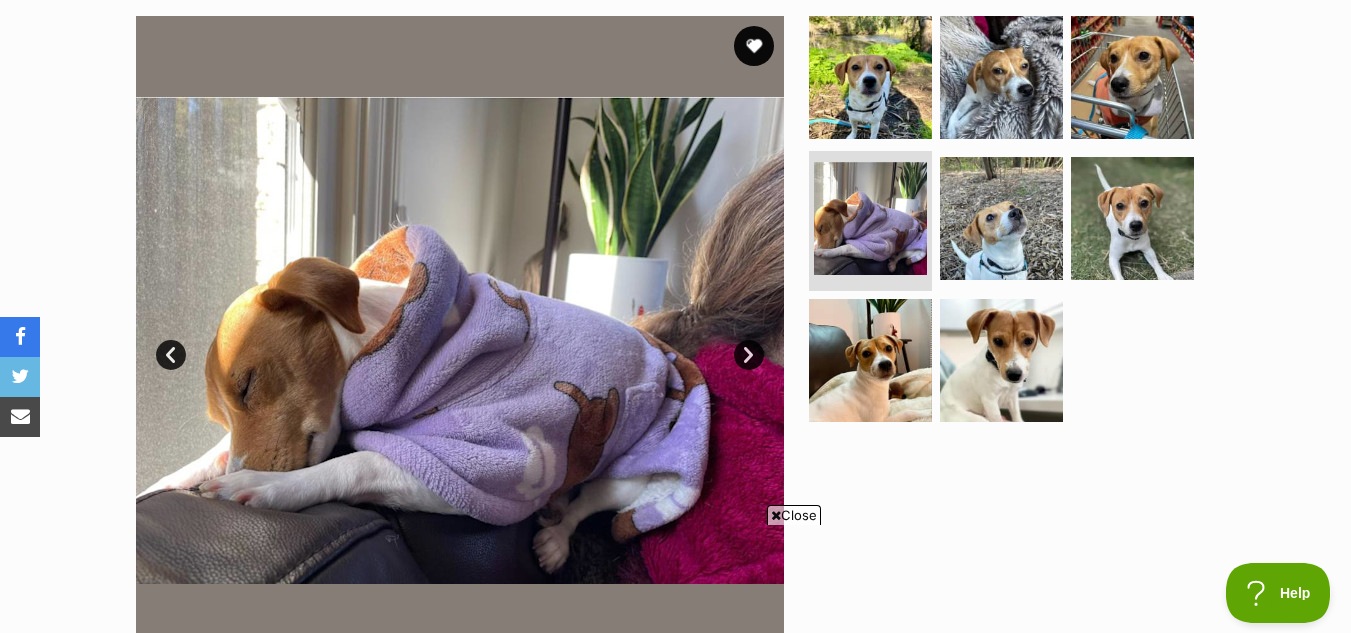 click on "Next" at bounding box center [749, 355] 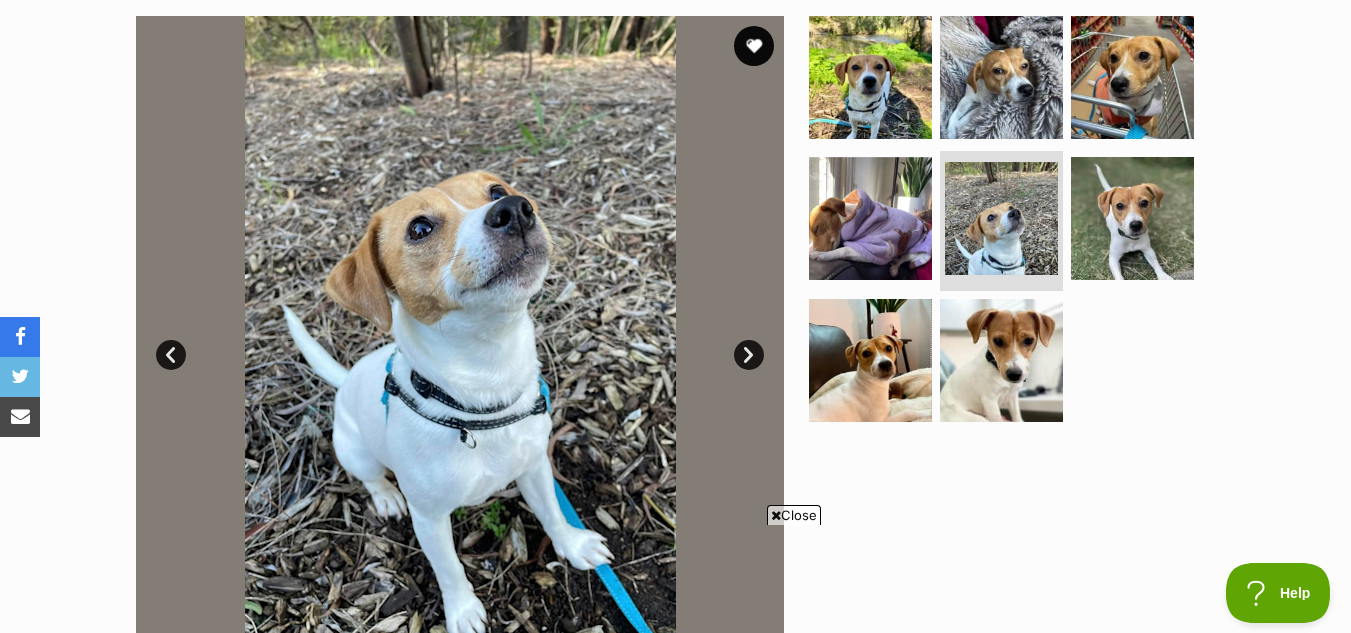 click on "Next" at bounding box center [749, 355] 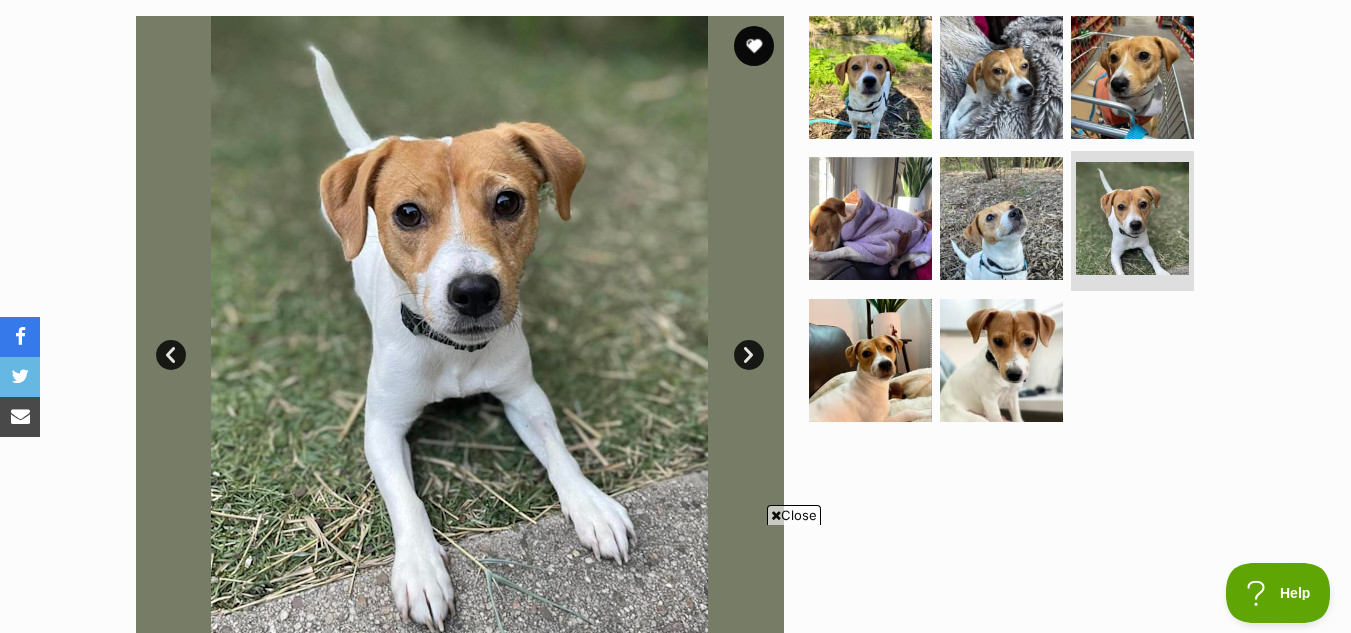click on "Next" at bounding box center (749, 355) 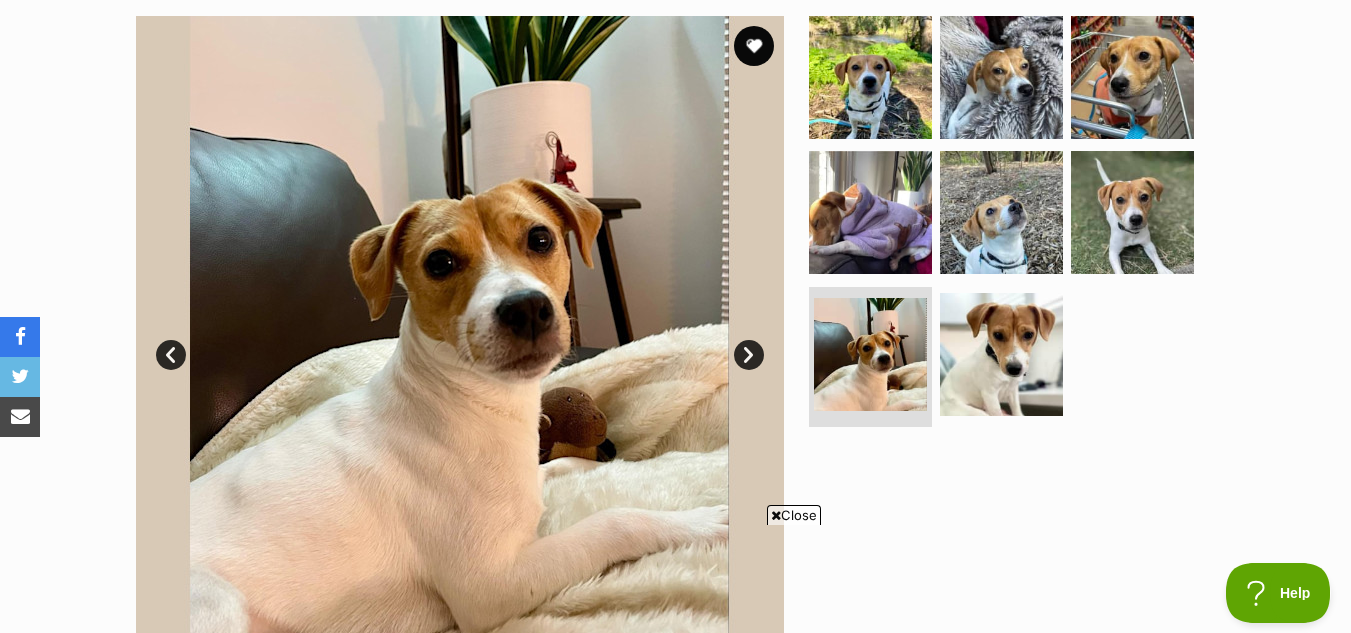 click on "Next" at bounding box center [749, 355] 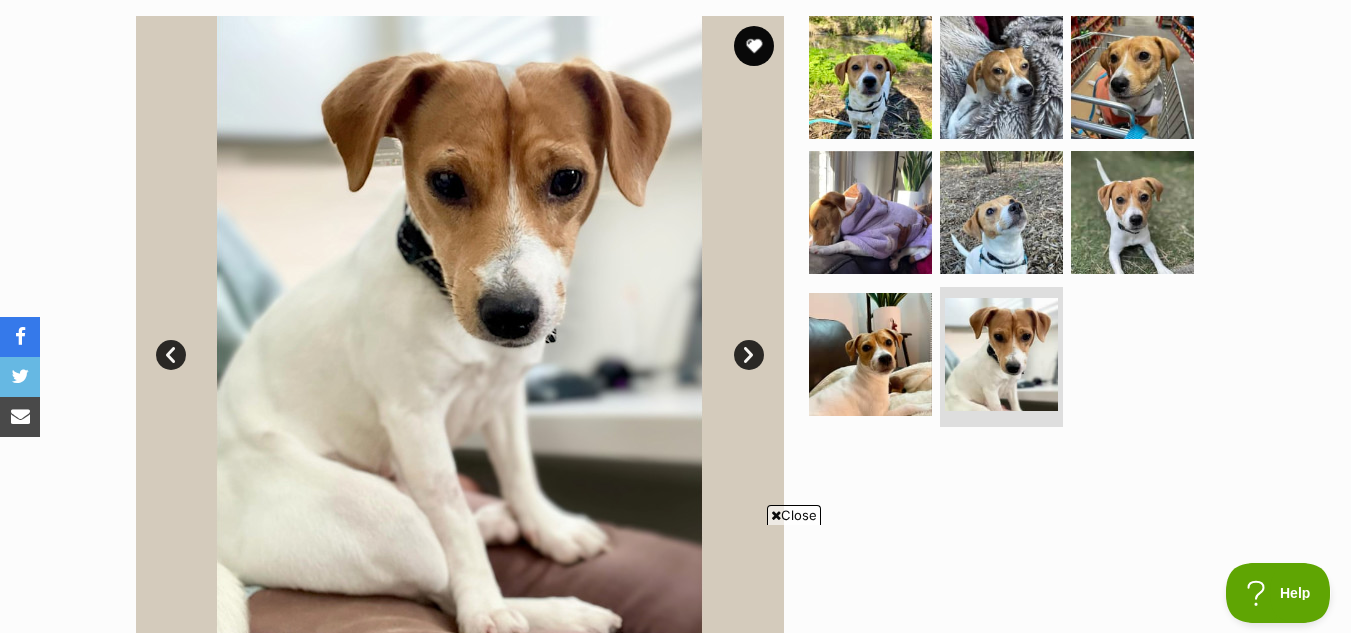 click on "Next" at bounding box center (749, 355) 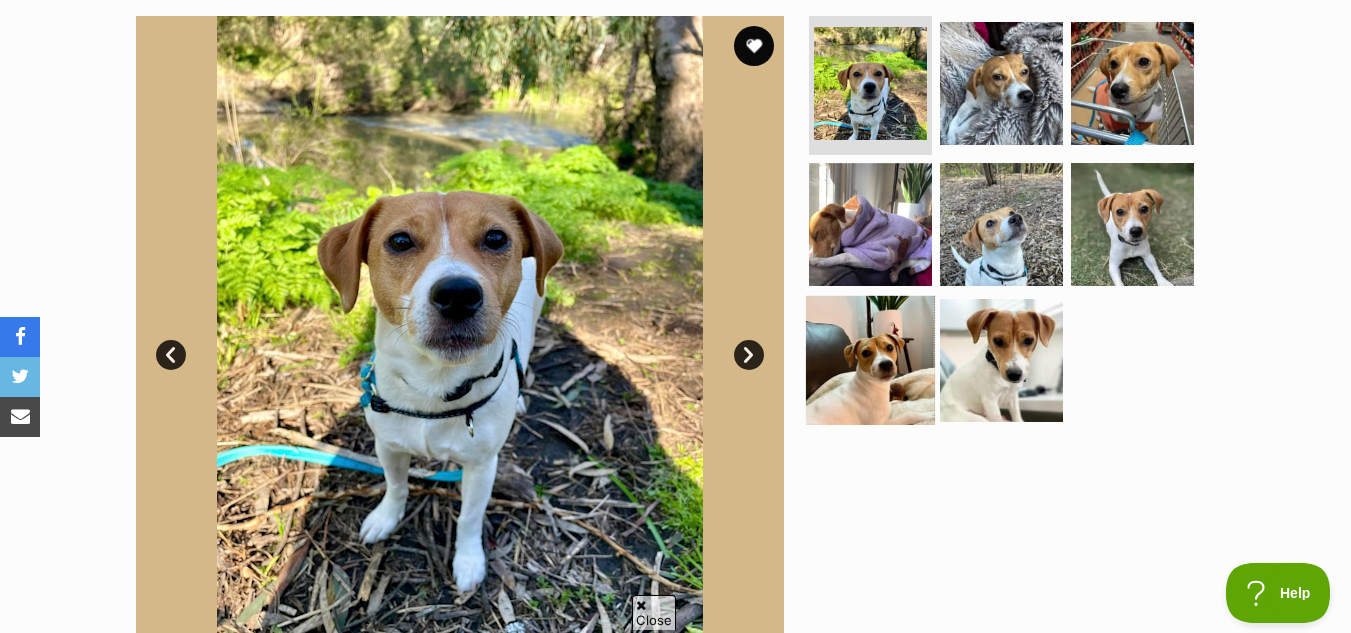 scroll, scrollTop: 0, scrollLeft: 0, axis: both 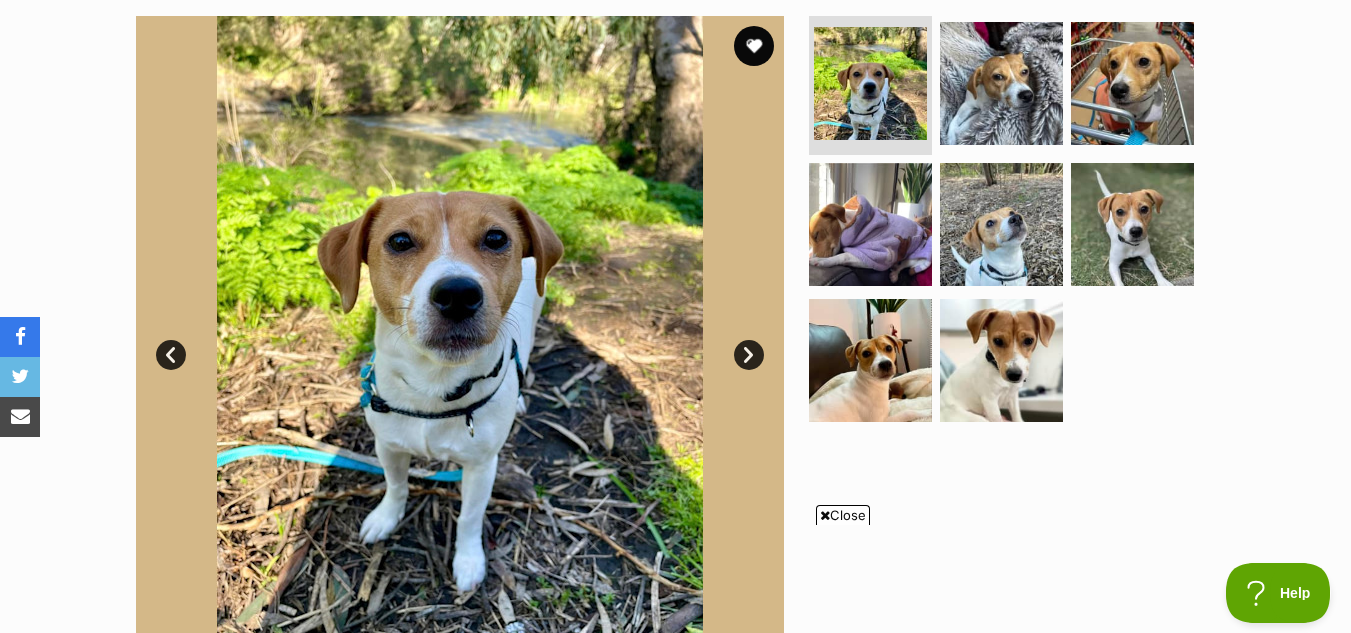 click on "Next" at bounding box center (749, 355) 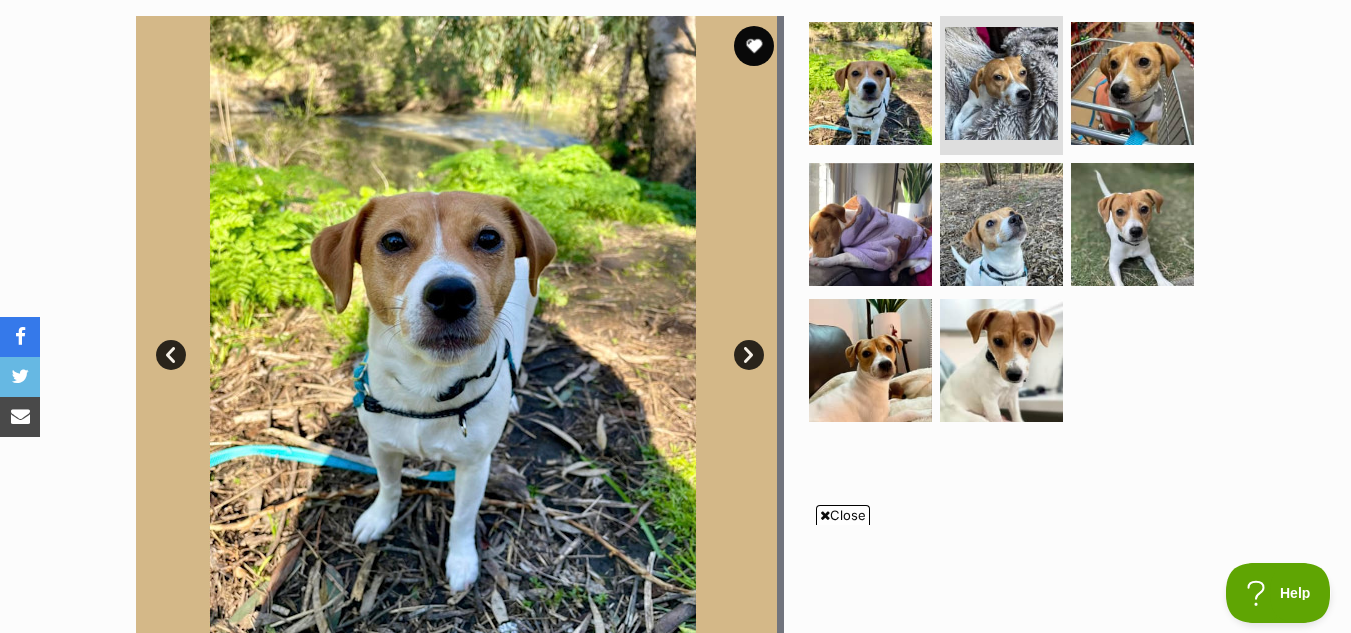 scroll, scrollTop: 0, scrollLeft: 0, axis: both 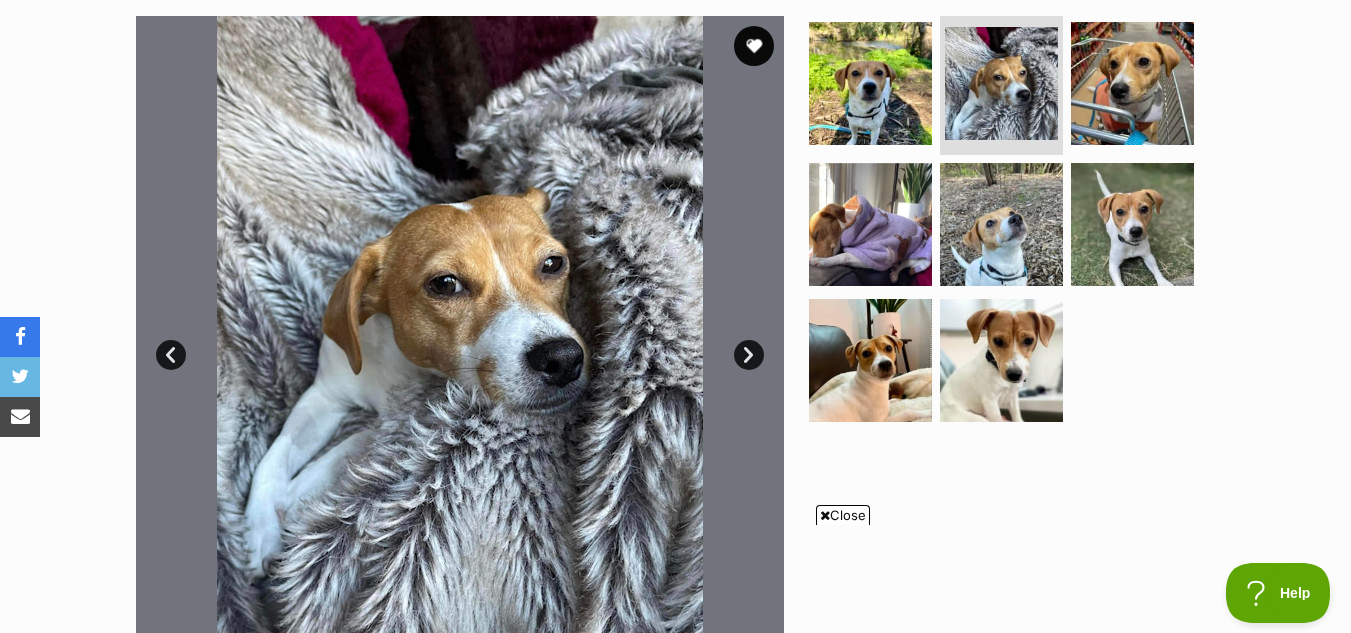 click on "Next" at bounding box center [749, 355] 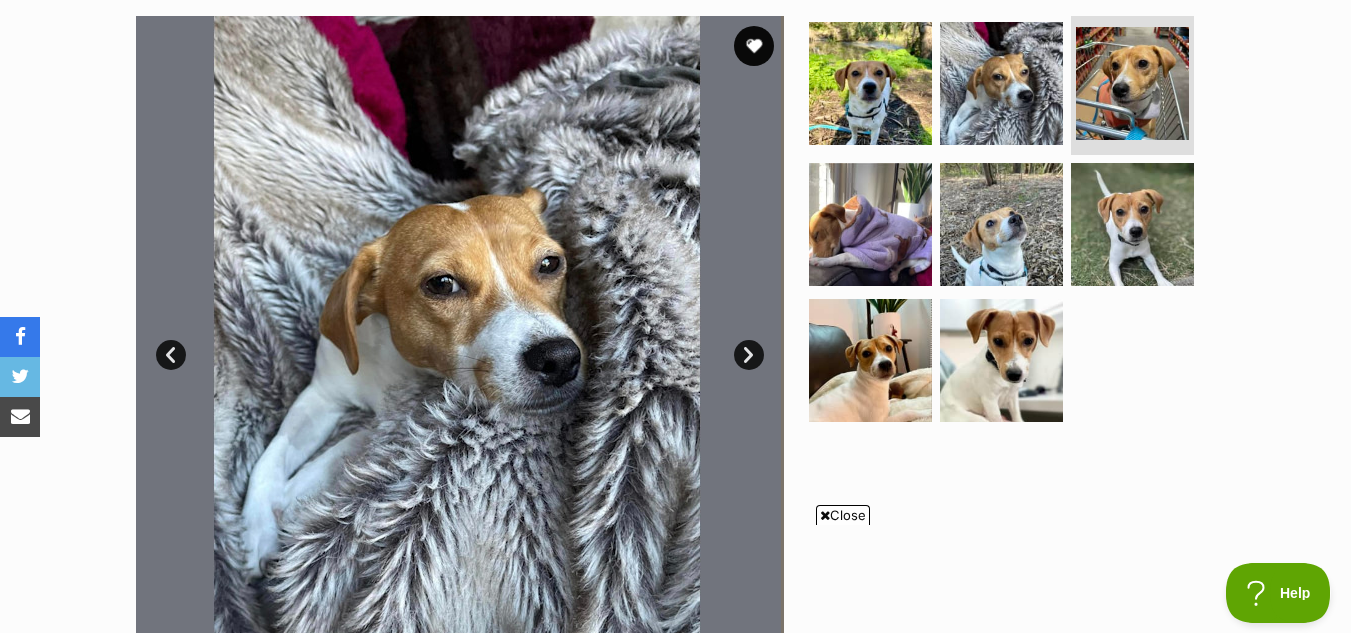 scroll, scrollTop: 0, scrollLeft: 0, axis: both 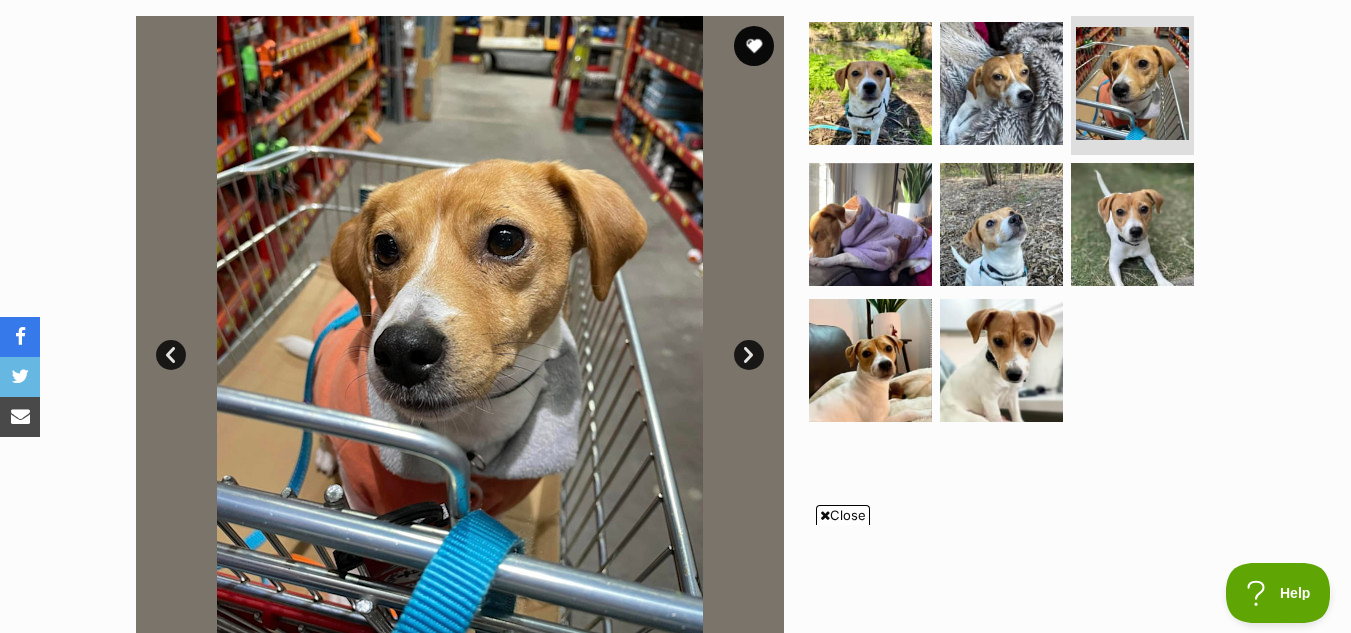 click on "Next" at bounding box center [749, 355] 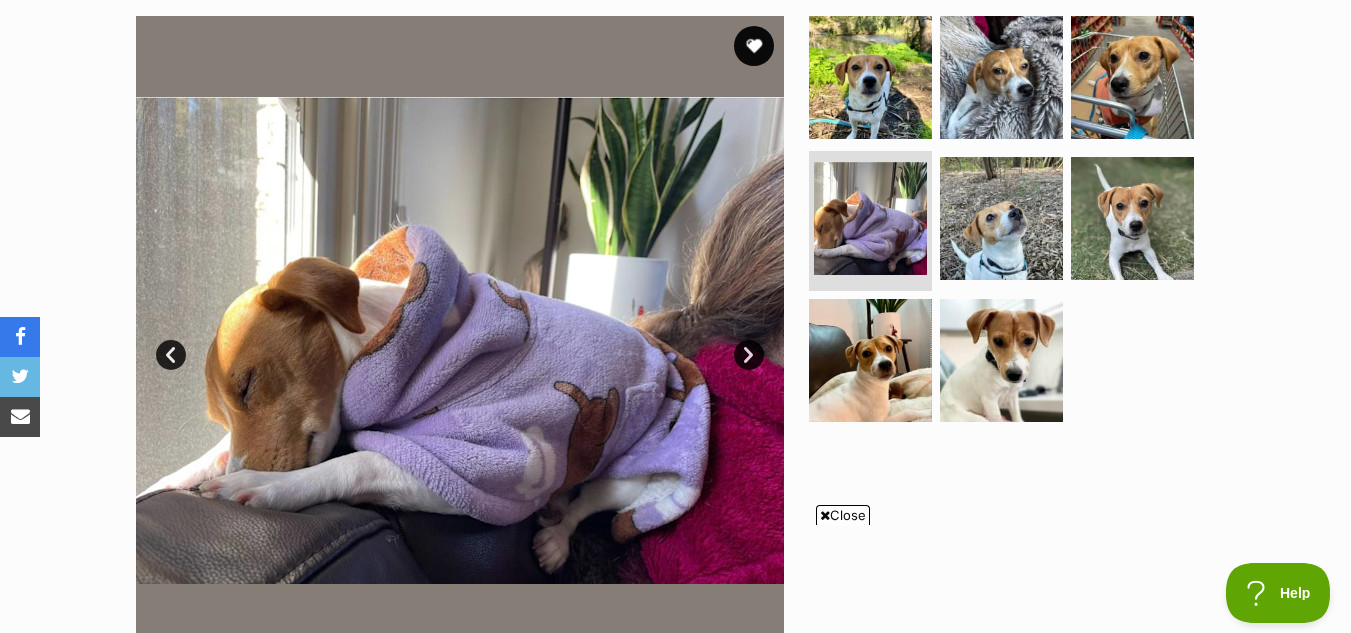 click on "Next" at bounding box center [749, 355] 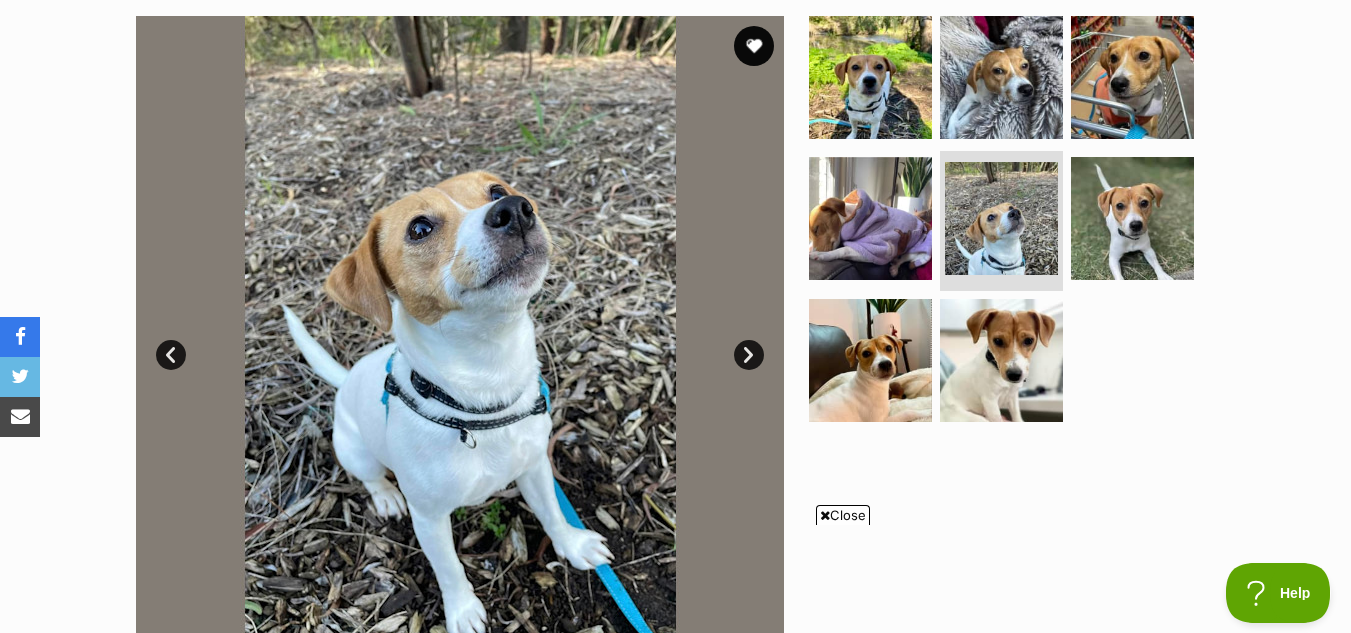 click on "Next" at bounding box center [749, 355] 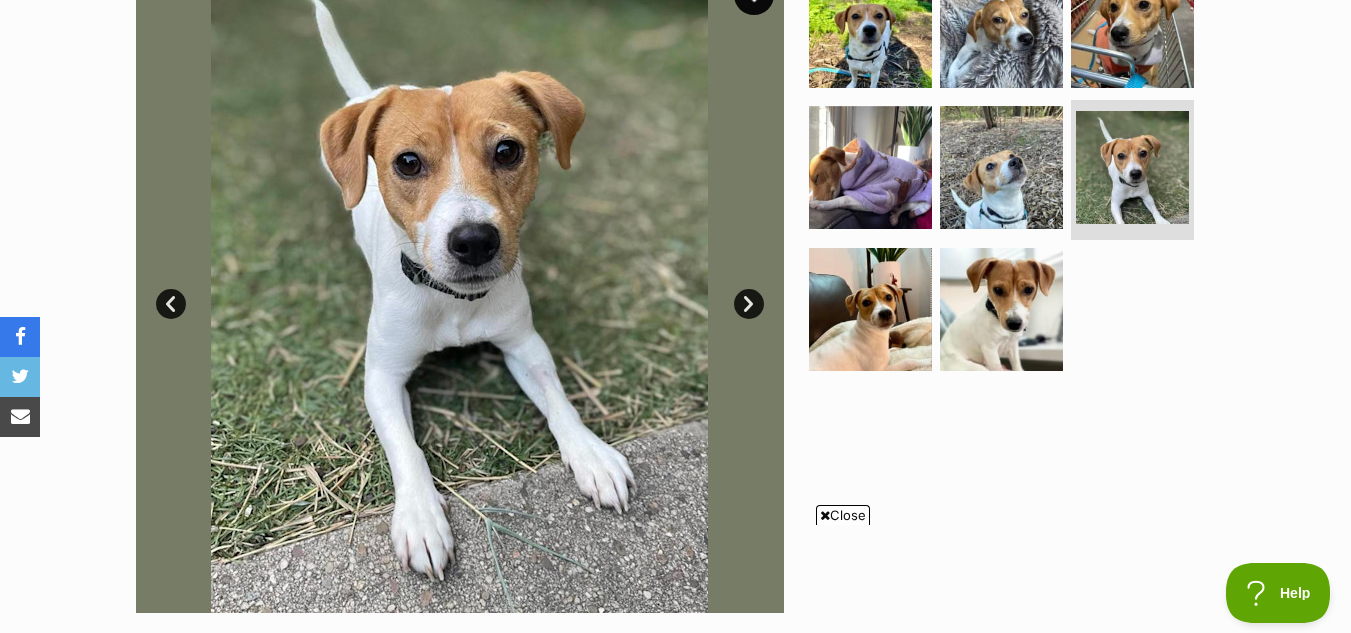 scroll, scrollTop: 500, scrollLeft: 0, axis: vertical 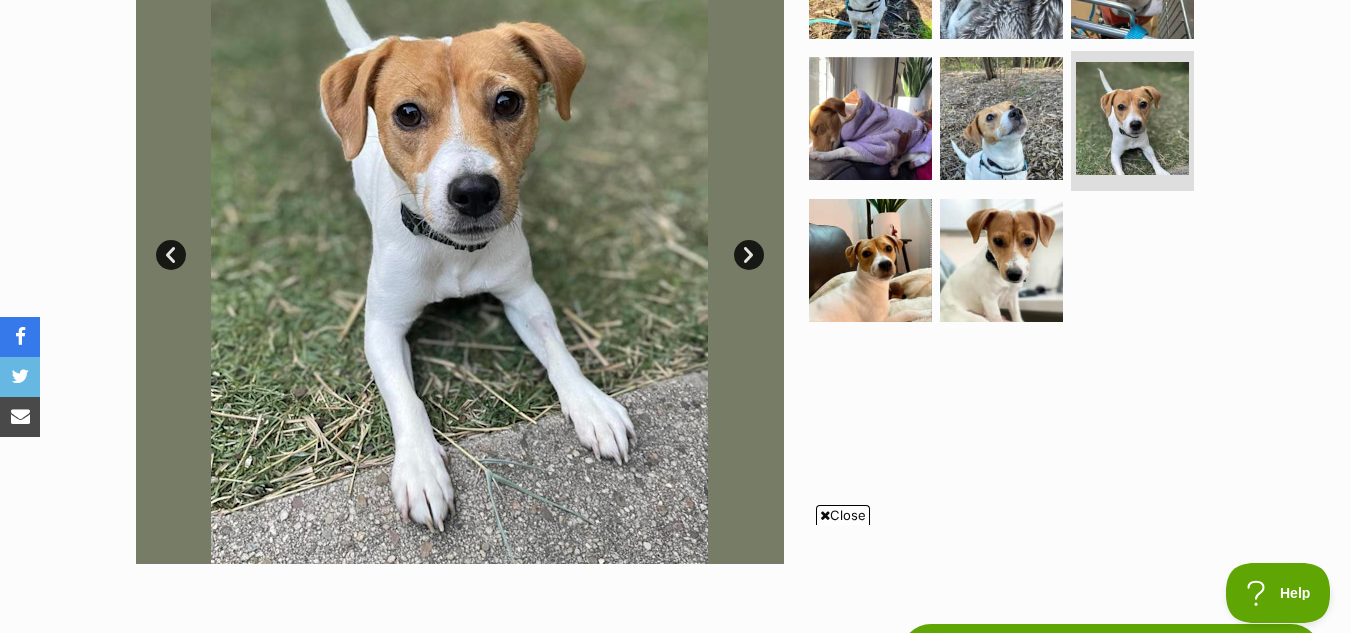 click on "Next" at bounding box center (749, 255) 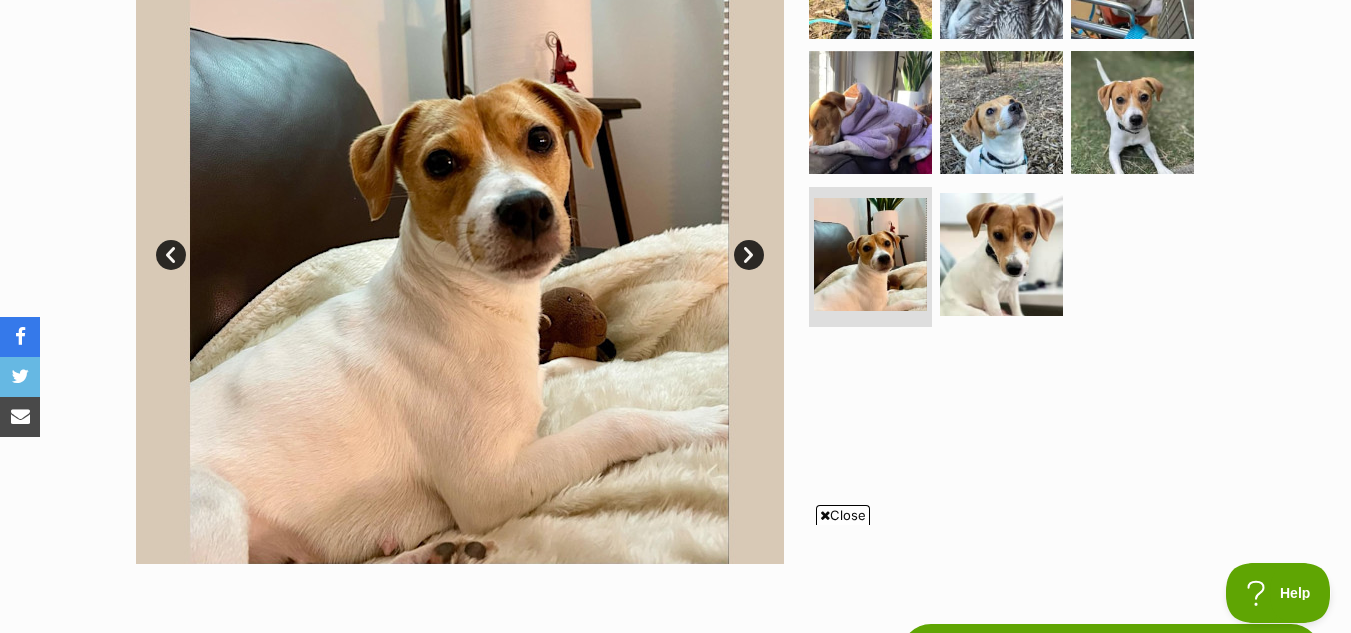 click on "Next" at bounding box center [749, 255] 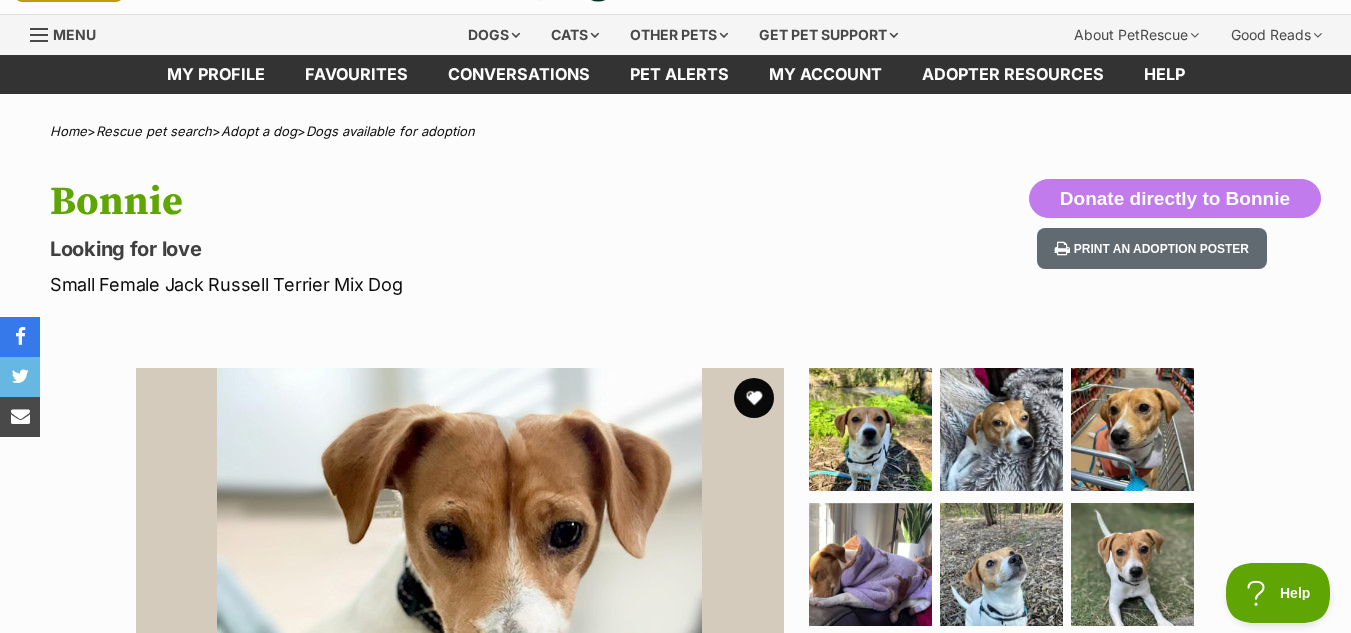 scroll, scrollTop: 0, scrollLeft: 0, axis: both 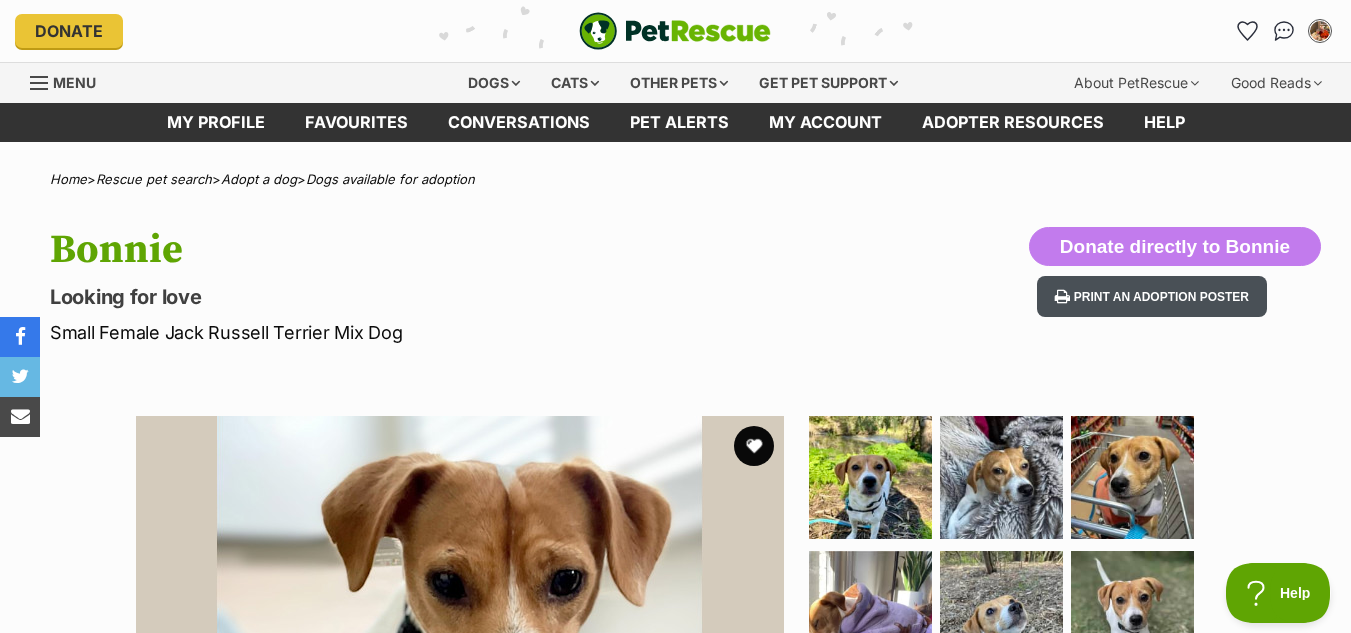 click on "Print an adoption poster" at bounding box center (1152, 296) 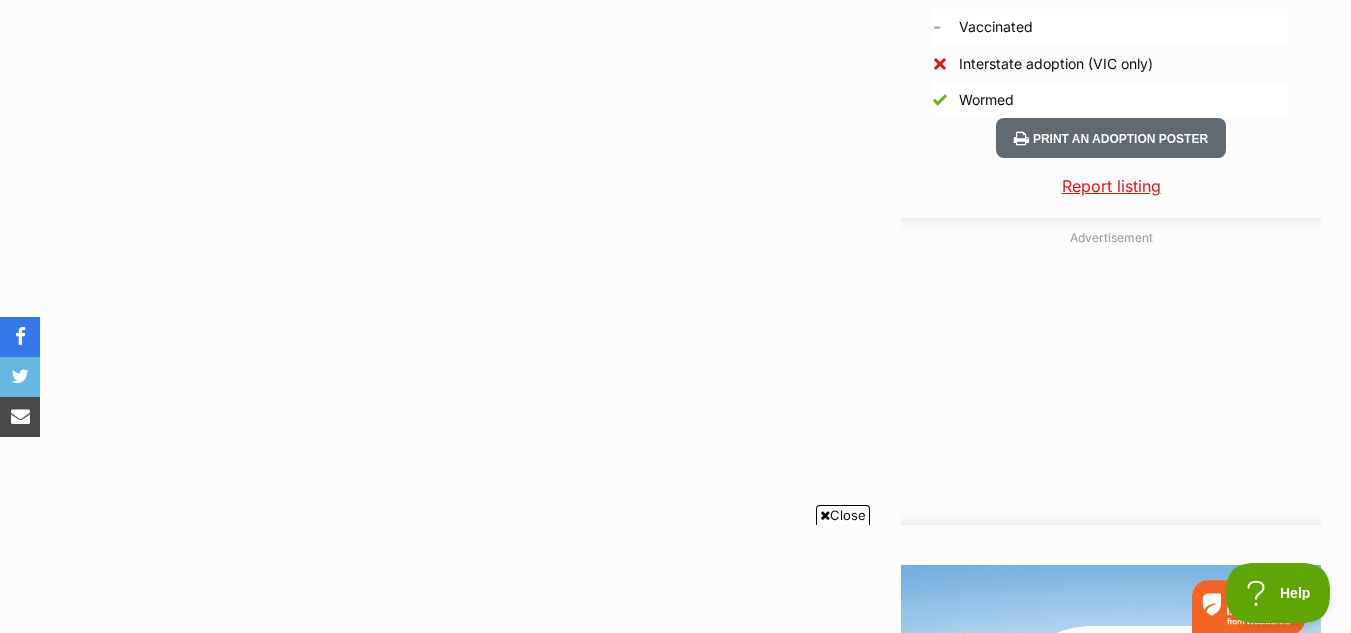 scroll, scrollTop: 2094, scrollLeft: 0, axis: vertical 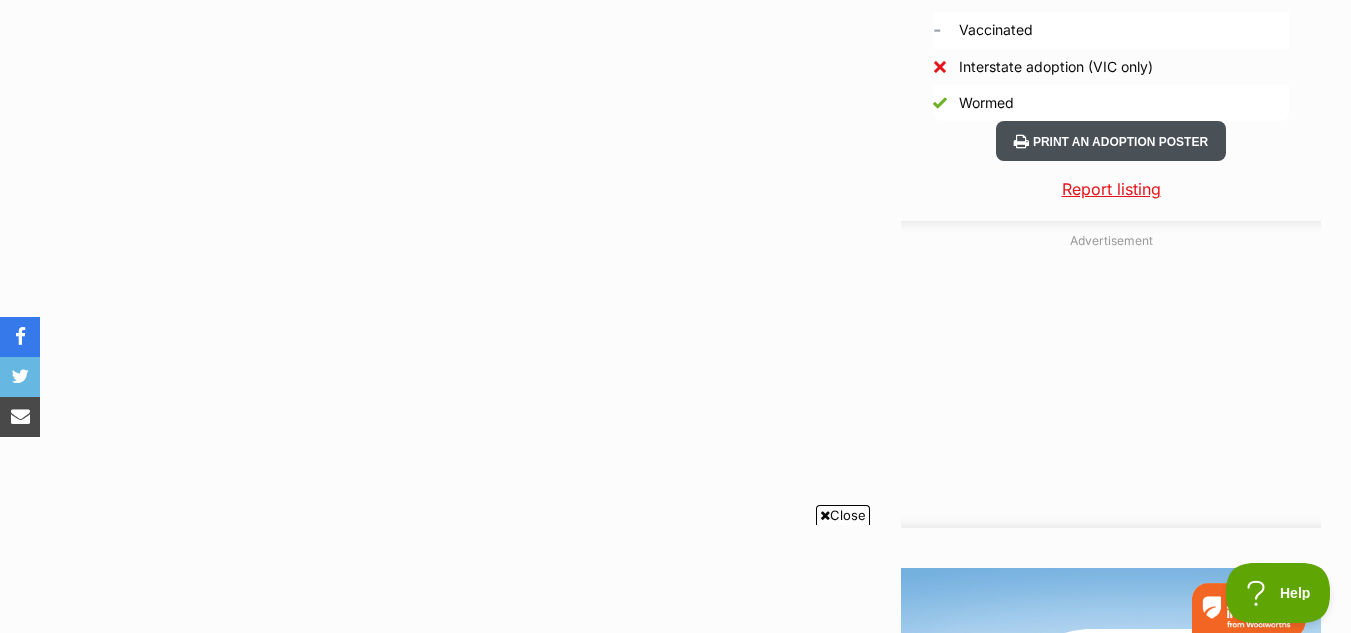 click on "Print an adoption poster" at bounding box center [1111, 141] 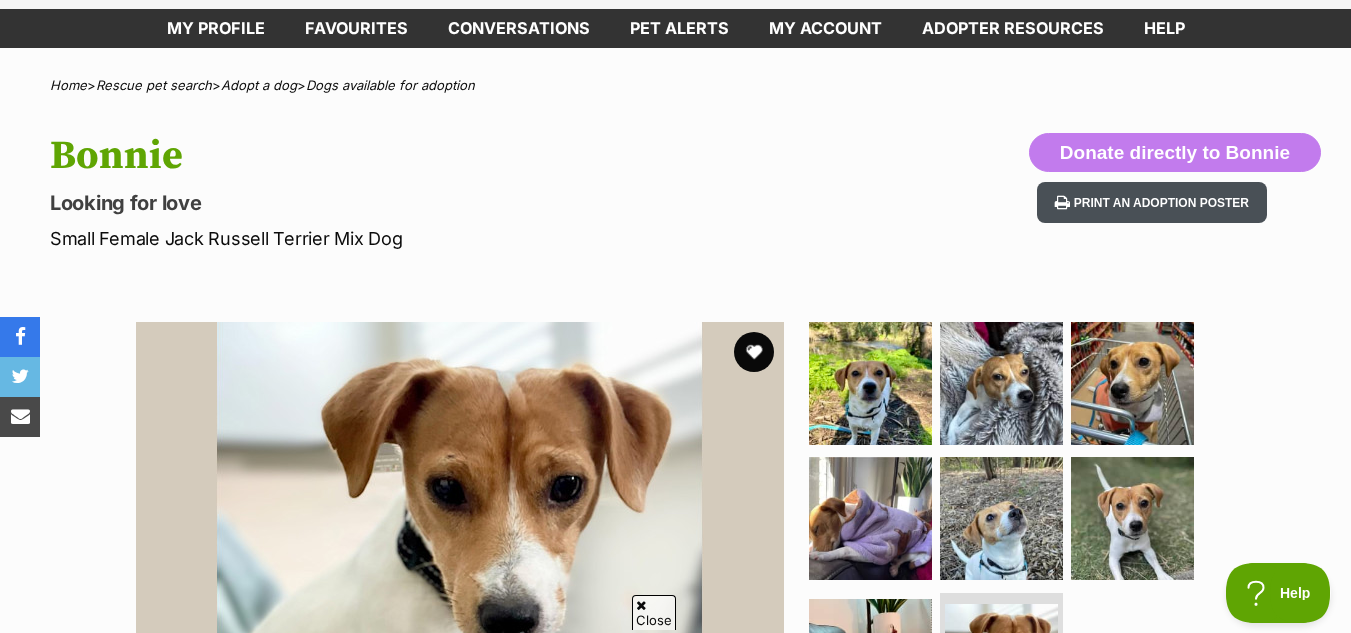 scroll, scrollTop: 0, scrollLeft: 0, axis: both 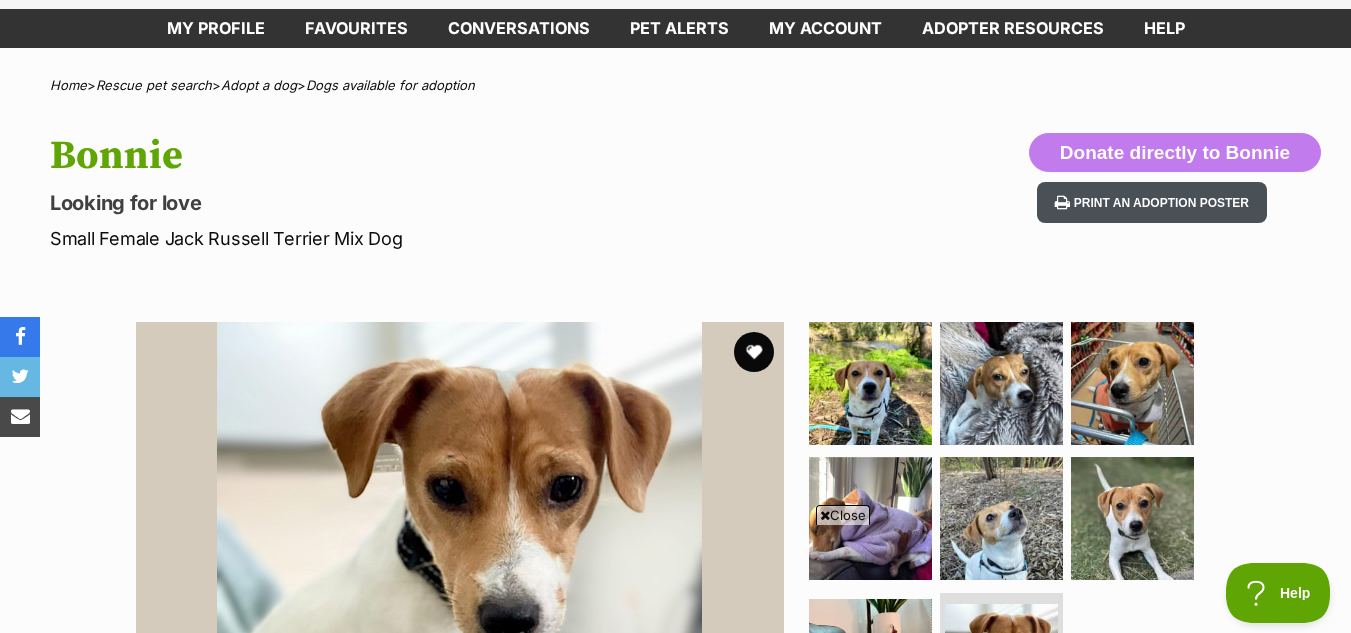 click on "Print an adoption poster" at bounding box center (1152, 202) 